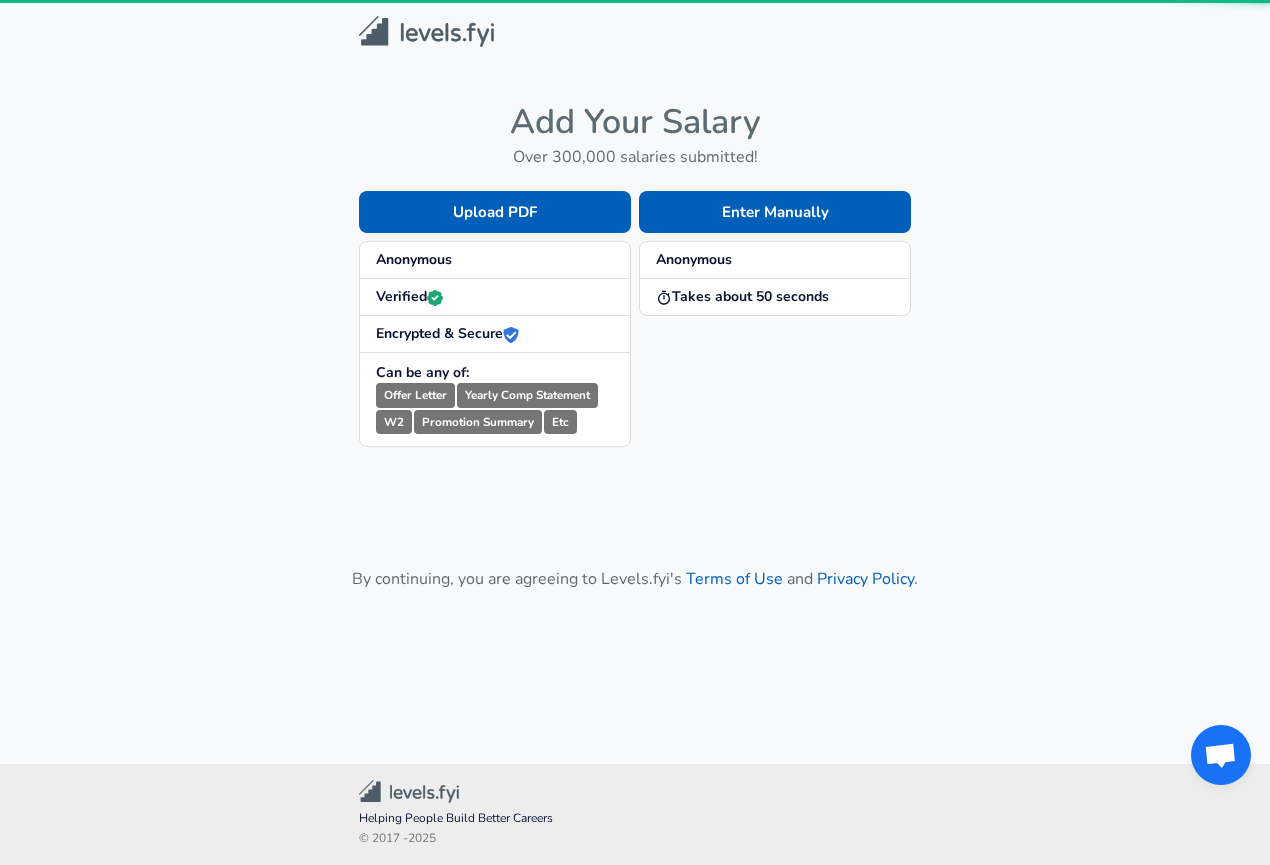 scroll, scrollTop: 0, scrollLeft: 0, axis: both 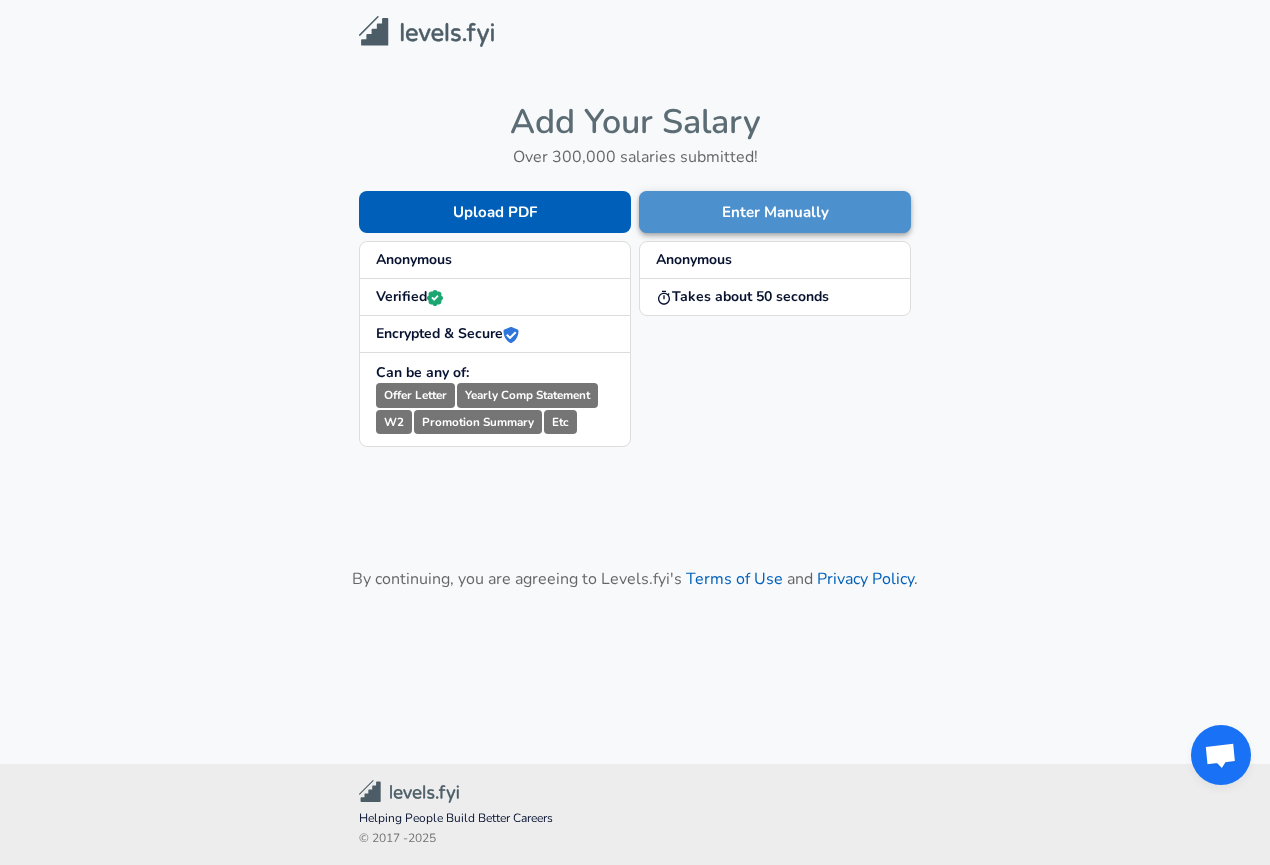 click on "Enter Manually" at bounding box center [775, 212] 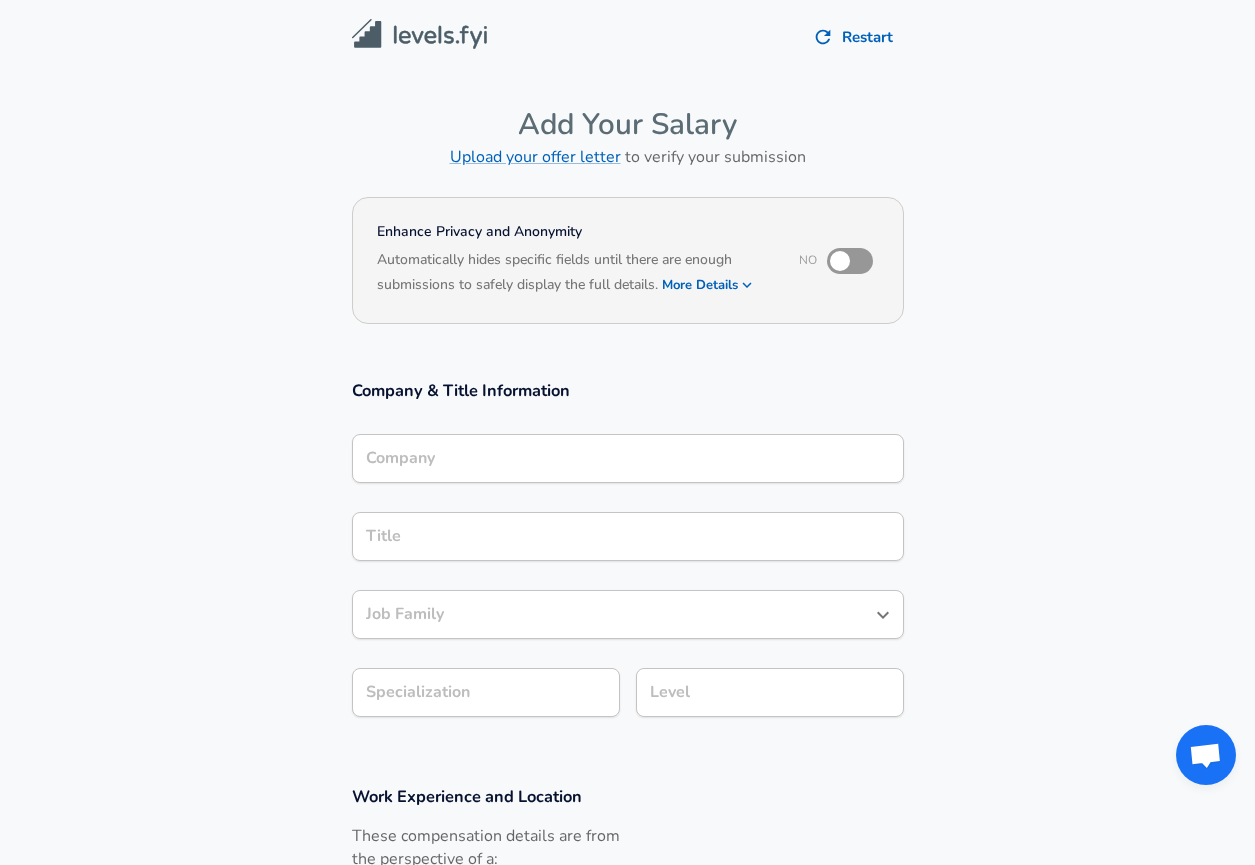 click on "Company" at bounding box center (628, 458) 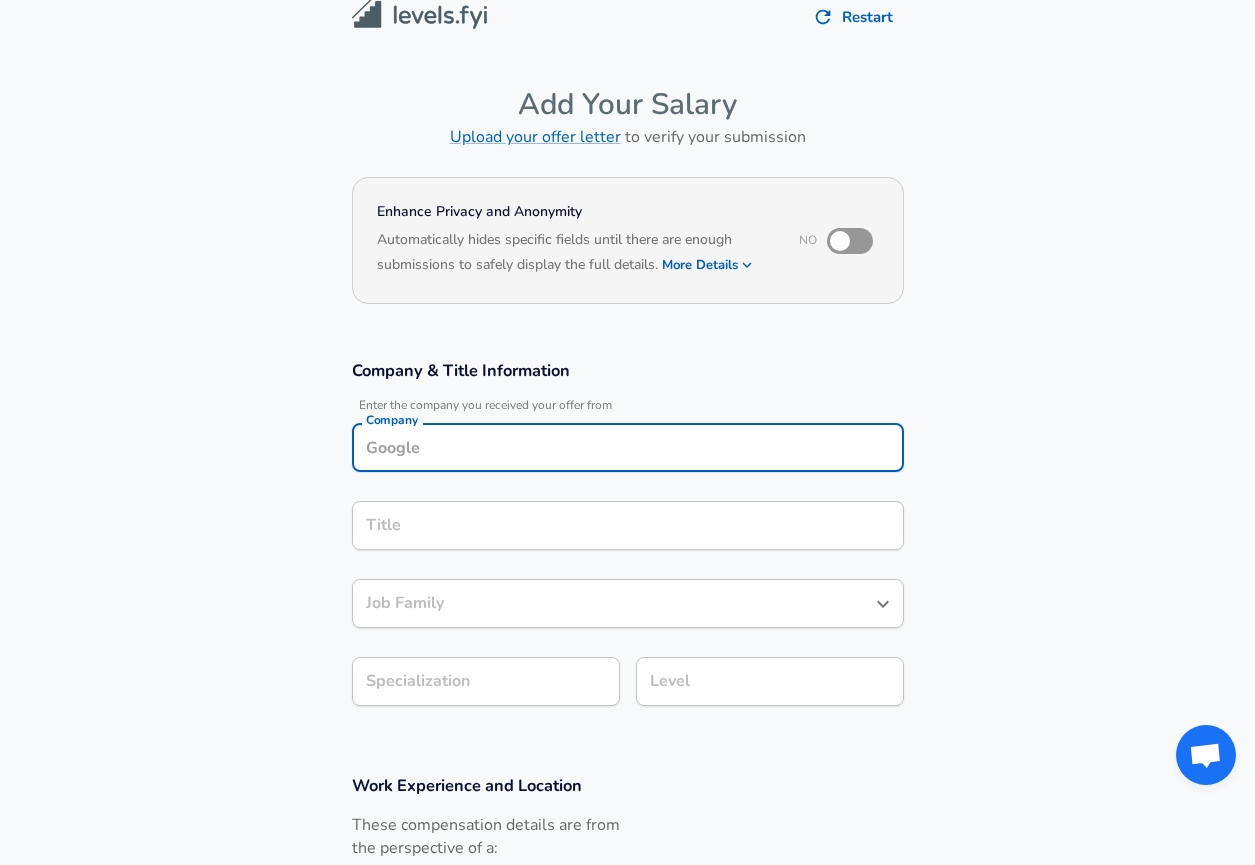 click at bounding box center (840, 241) 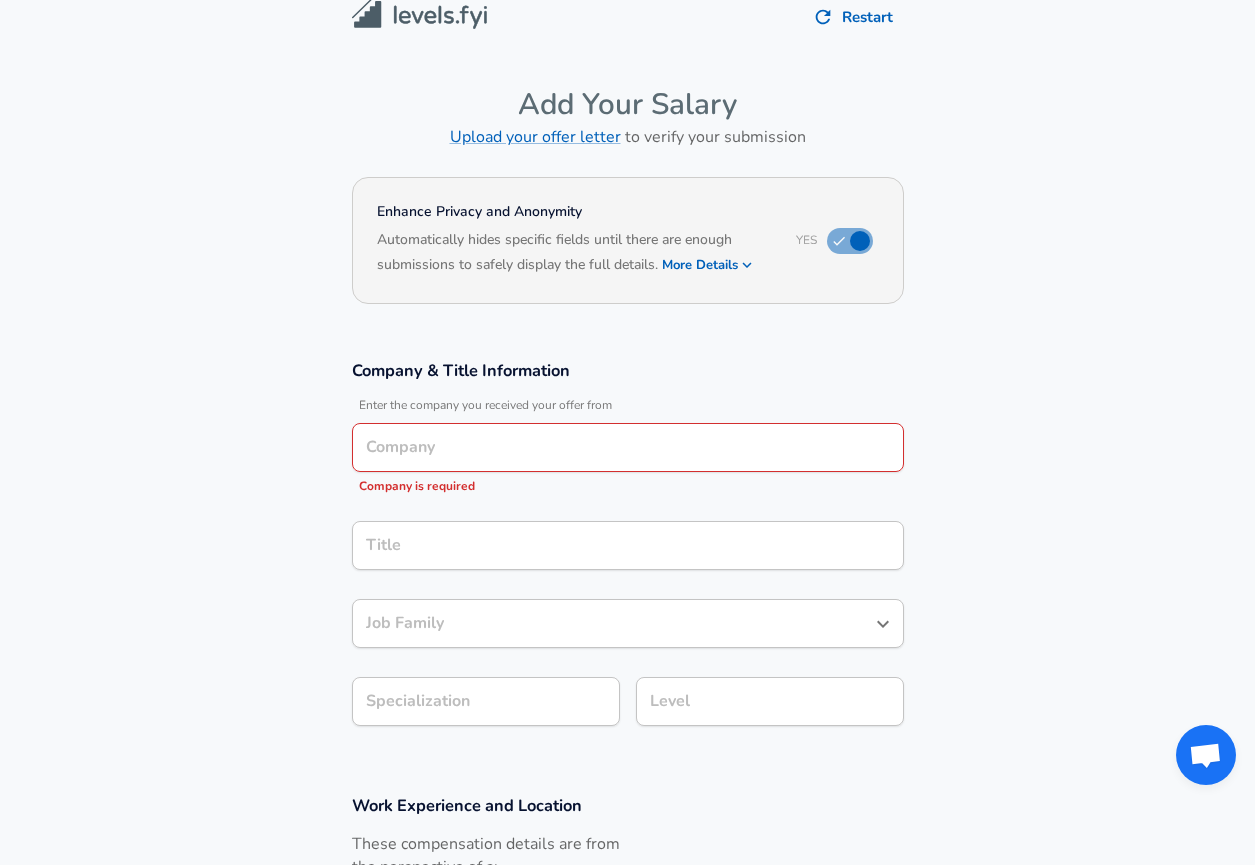 click on "Company" at bounding box center [628, 447] 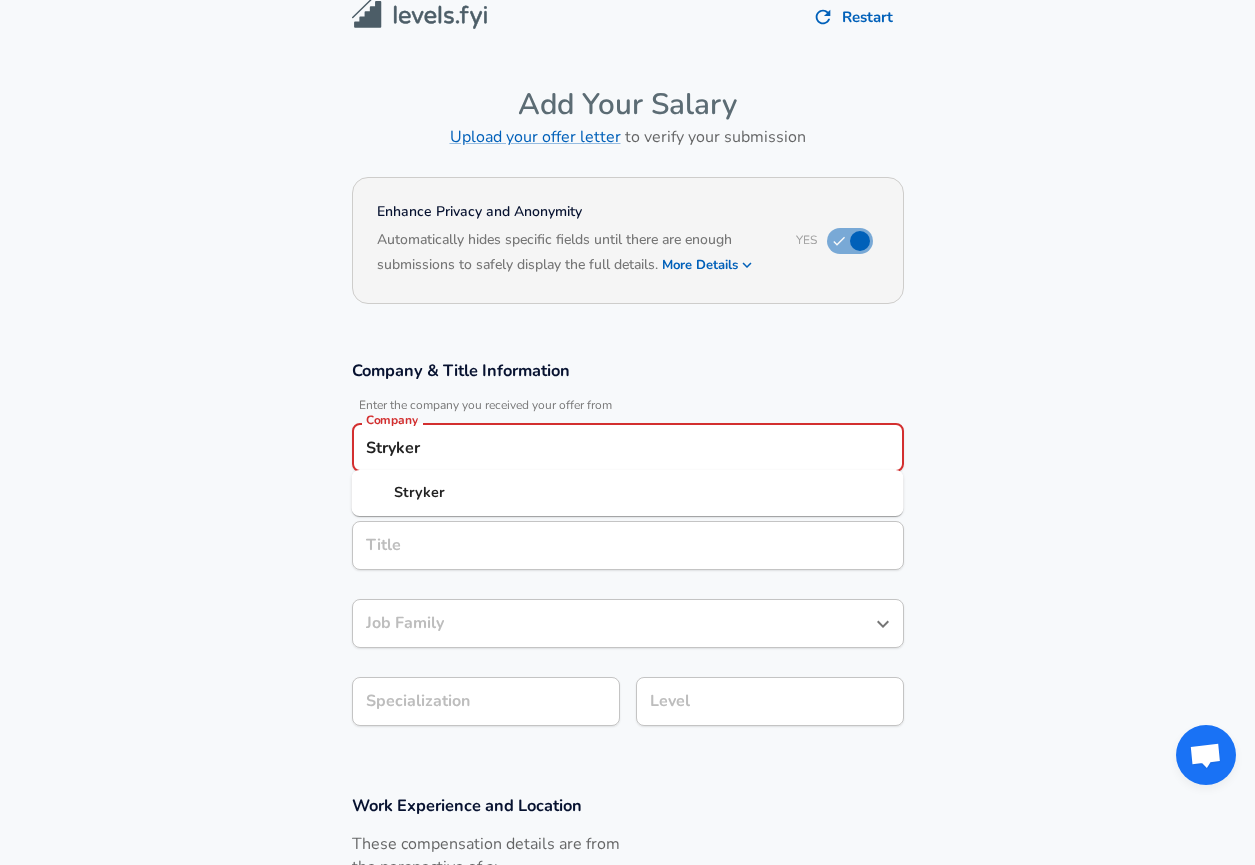 click on "Stryker" at bounding box center [419, 492] 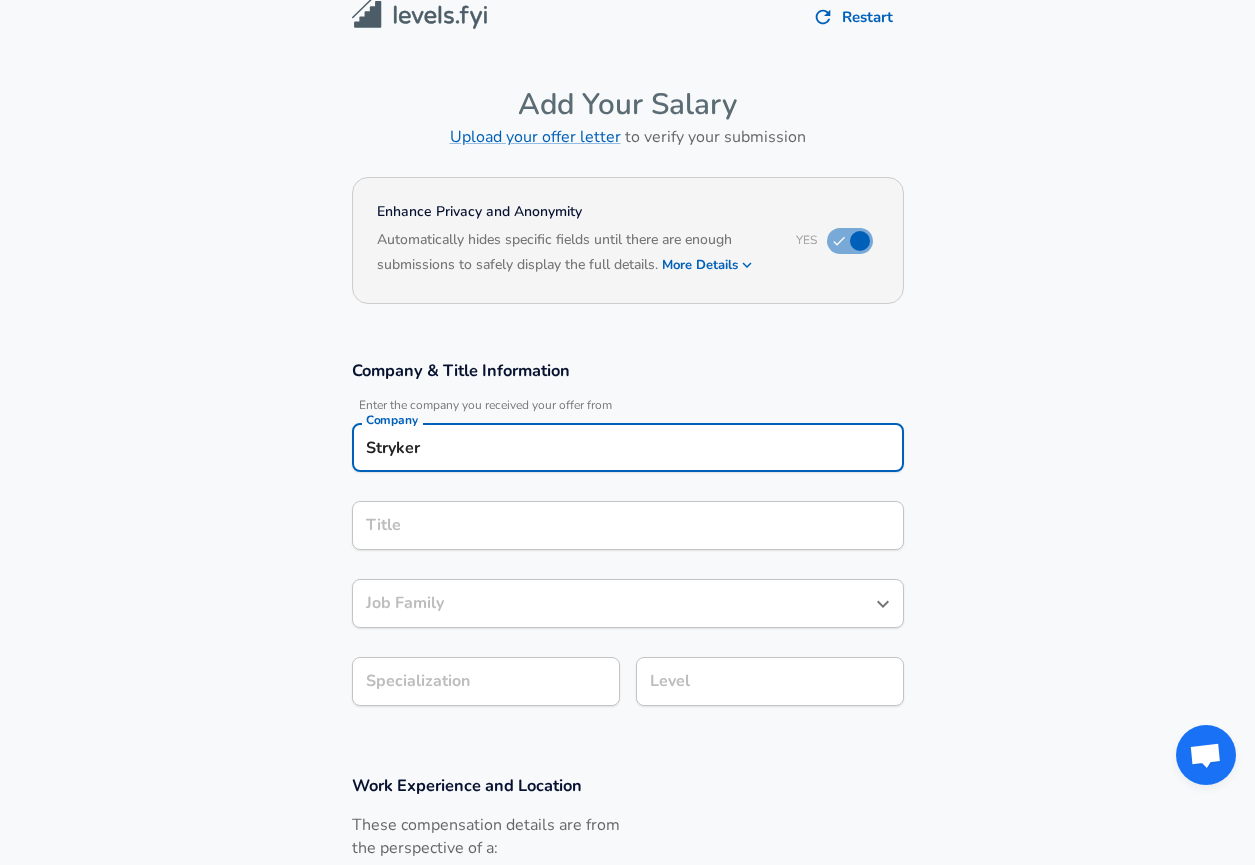 type on "Stryker" 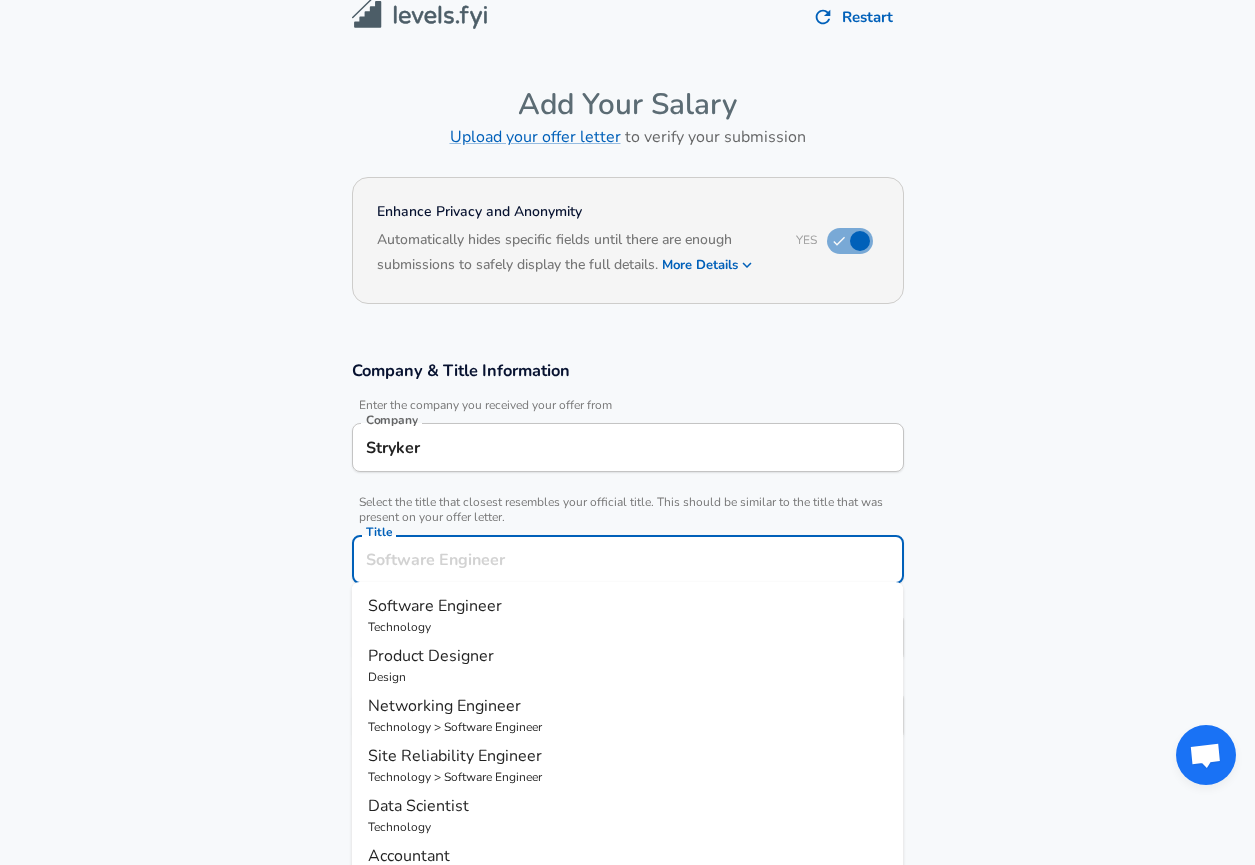 scroll, scrollTop: 60, scrollLeft: 0, axis: vertical 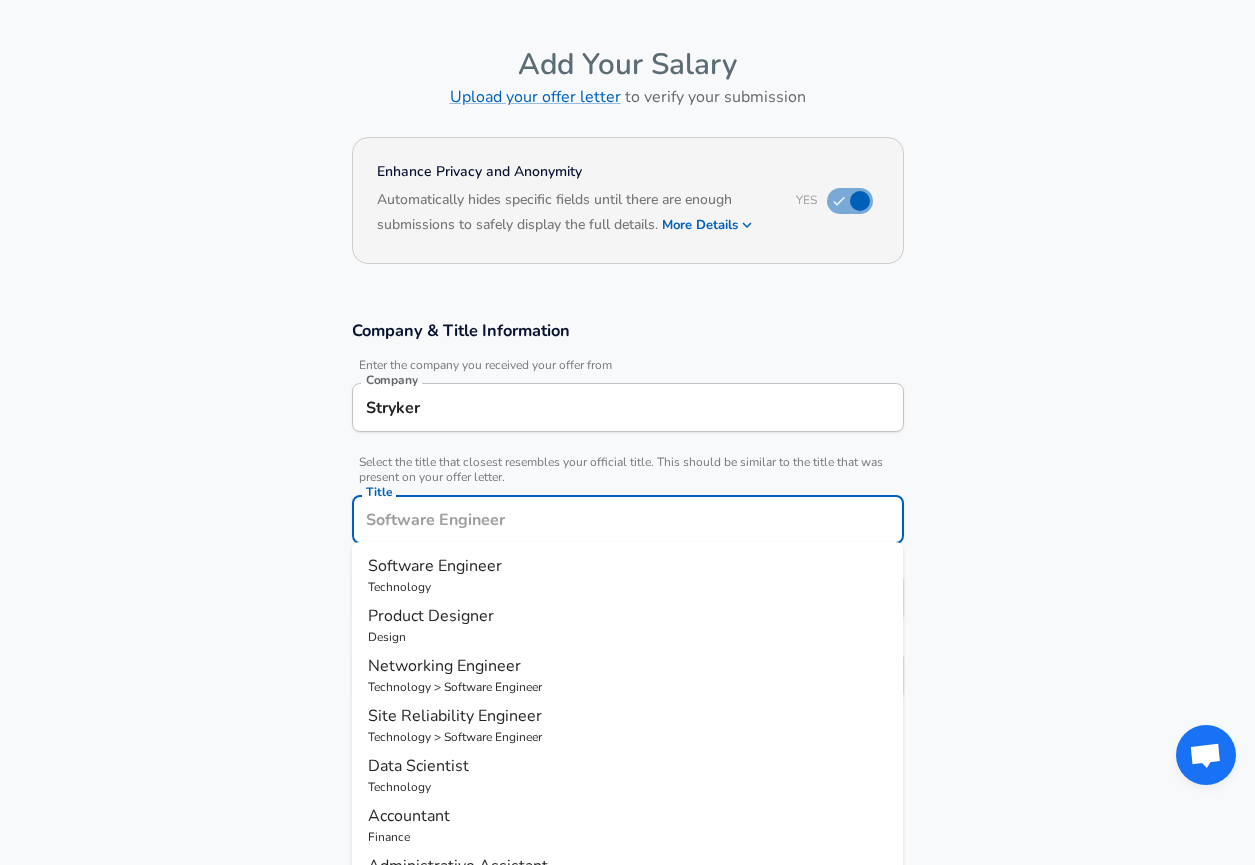 click on "Title" at bounding box center [628, 519] 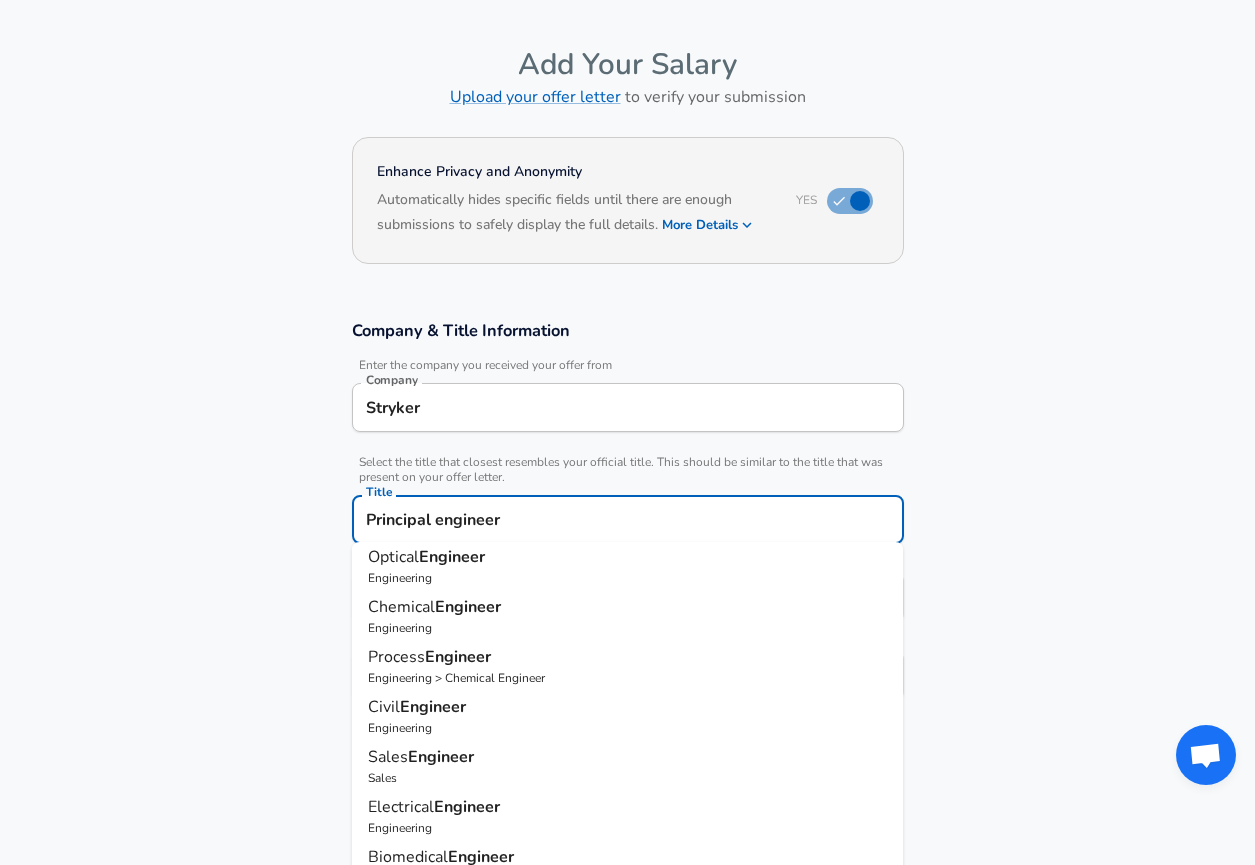 scroll, scrollTop: 170, scrollLeft: 0, axis: vertical 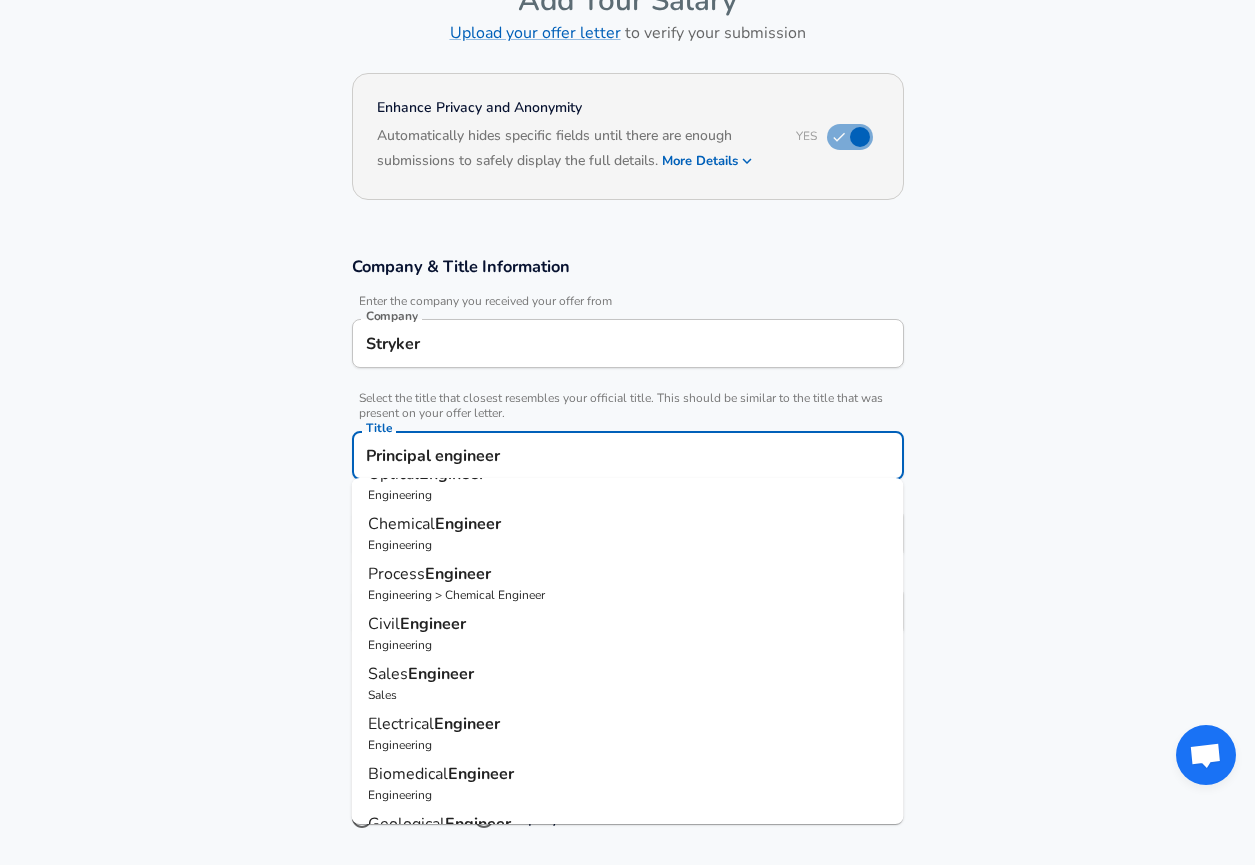 click on "Principal engineer" at bounding box center (628, 455) 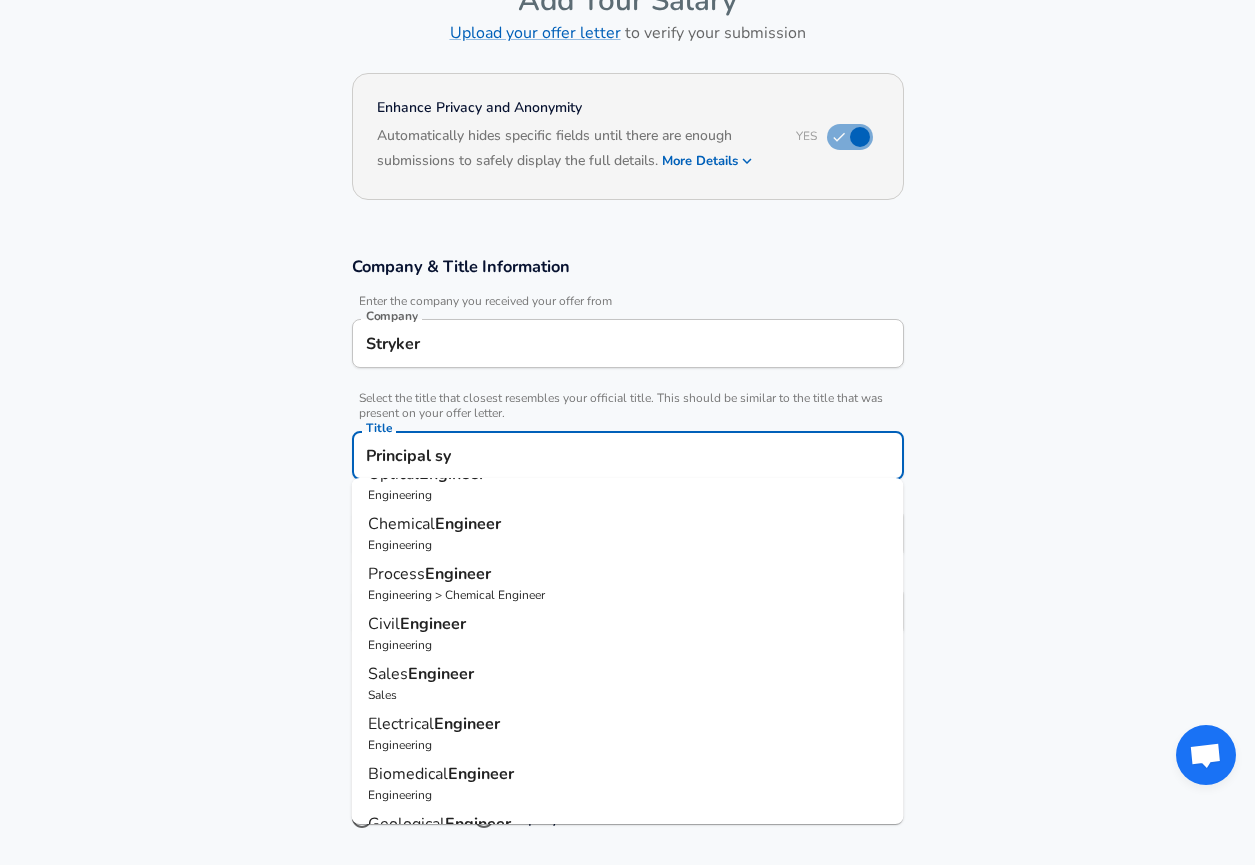 scroll, scrollTop: 0, scrollLeft: 0, axis: both 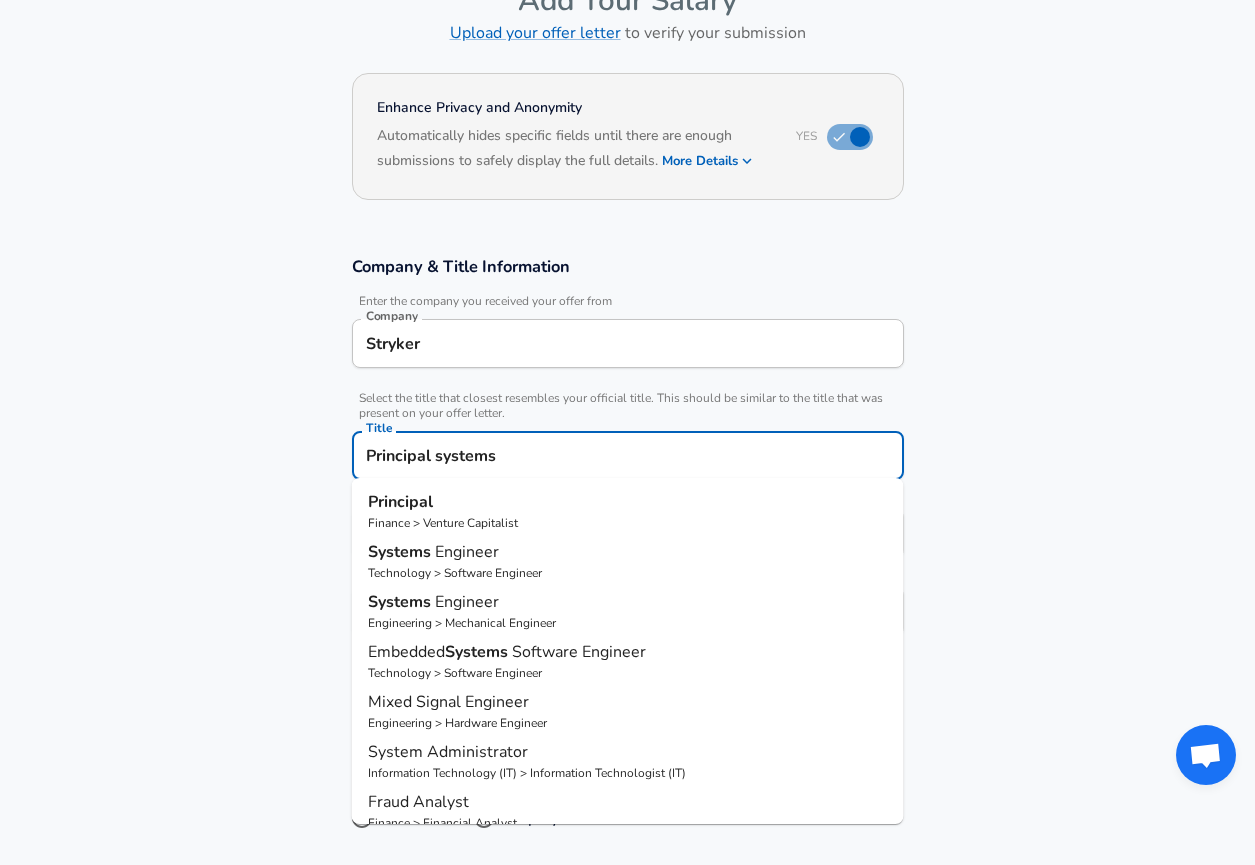 click on "Engineer" at bounding box center (467, 552) 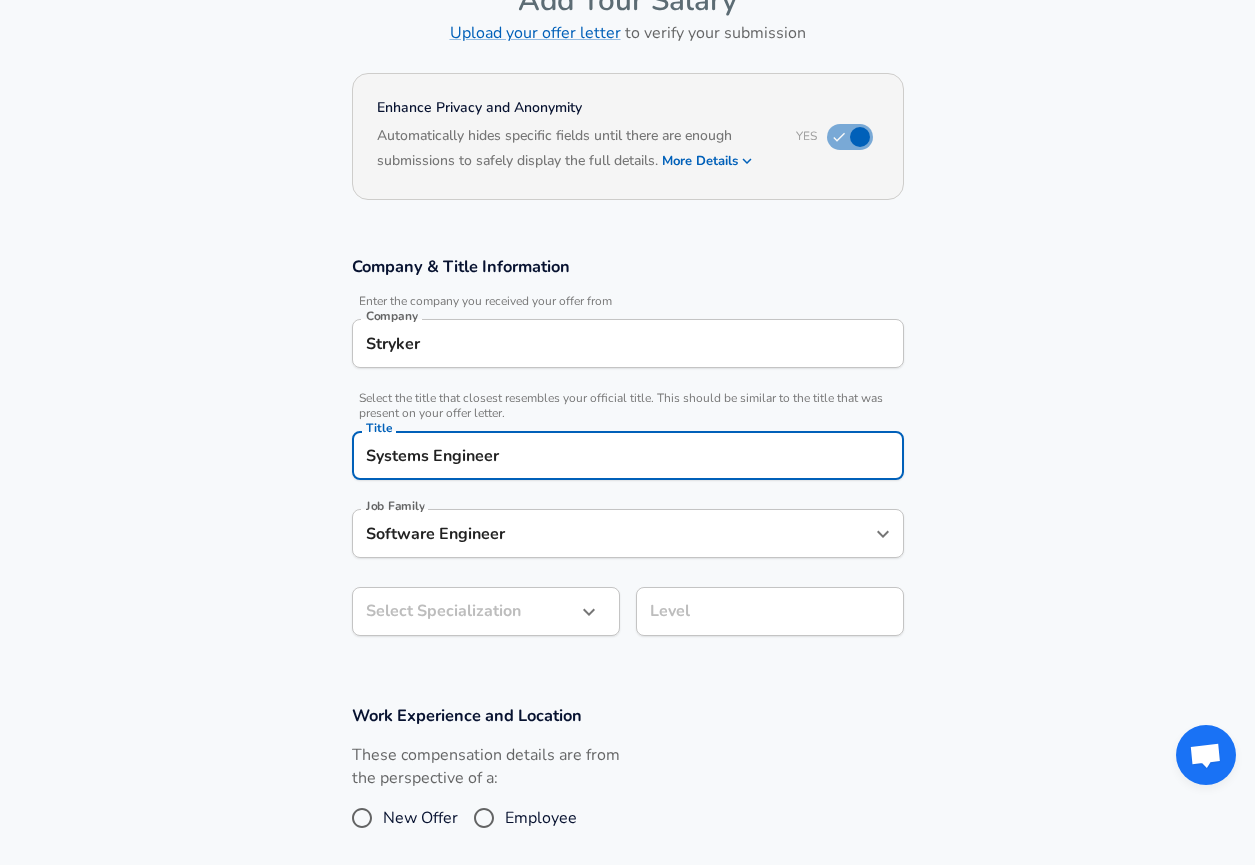 scroll, scrollTop: 164, scrollLeft: 0, axis: vertical 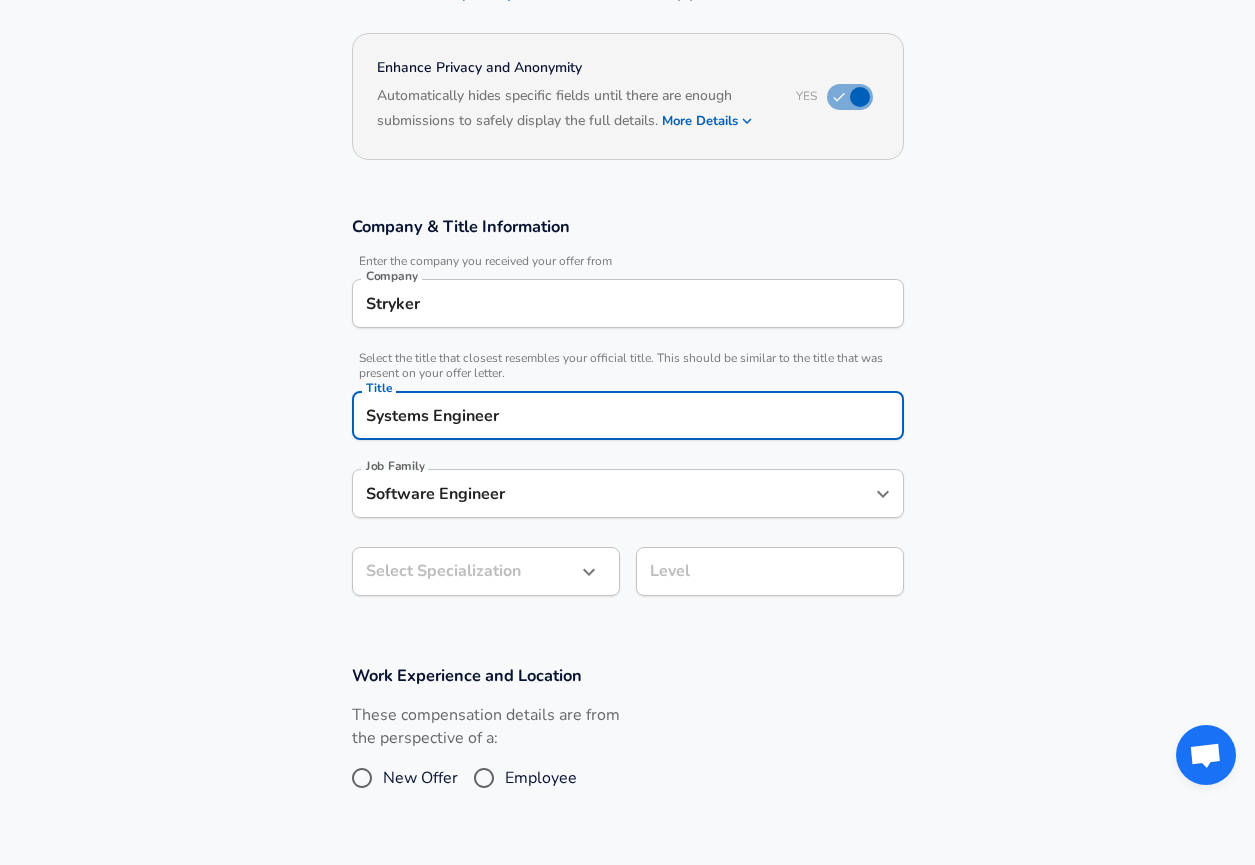 click on "Software Engineer" at bounding box center (613, 493) 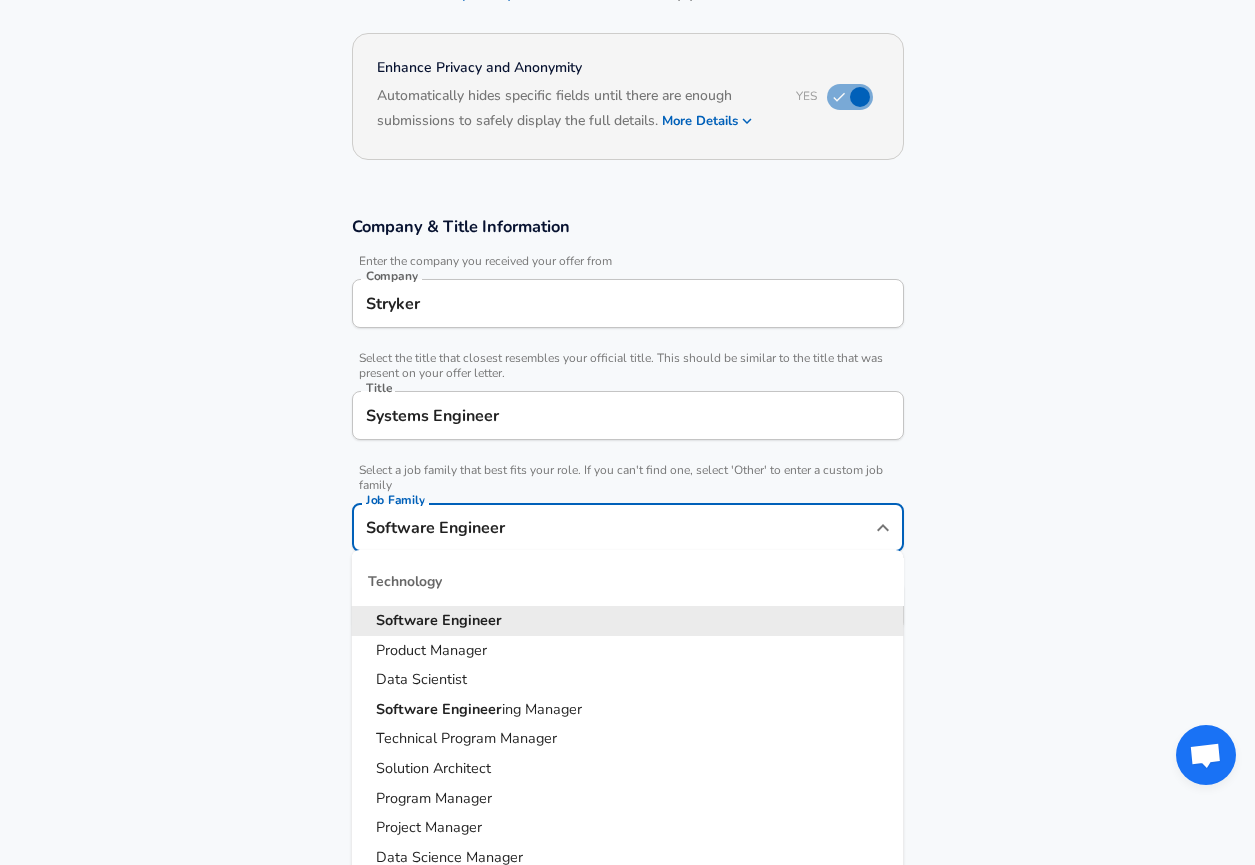 click on "Company & Title Information   Enter the company you received your offer from Company Stryker Company   Select the title that closest resembles your official title. This should be similar to the title that was present on your offer letter. Title Systems Engineer Title   Select a job family that best fits your role. If you can't find one, select 'Other' to enter a custom job family Job Family Software Engineer Job Family Technology Software     Engineer Product Manager Data Scientist Software     Engineer ing Manager Technical Program Manager Solution Architect Program Manager Project Manager Data Science Manager Technical Writer Engineering Biomedical  Engineer Civil  Engineer Hardware  Engineer Mechanical  Engineer Geological  Engineer Electrical  Engineer Controls  Engineer Chemical  Engineer Aerospace  Engineer Materials  Engineer Optical  Engineer MEP  Engineer Prompt  Engineer Business Management Consultant Business Development Sales Sales Legal Legal Sales Sales  Engineer Legal Regulatory Affairs Sales" at bounding box center [627, 433] 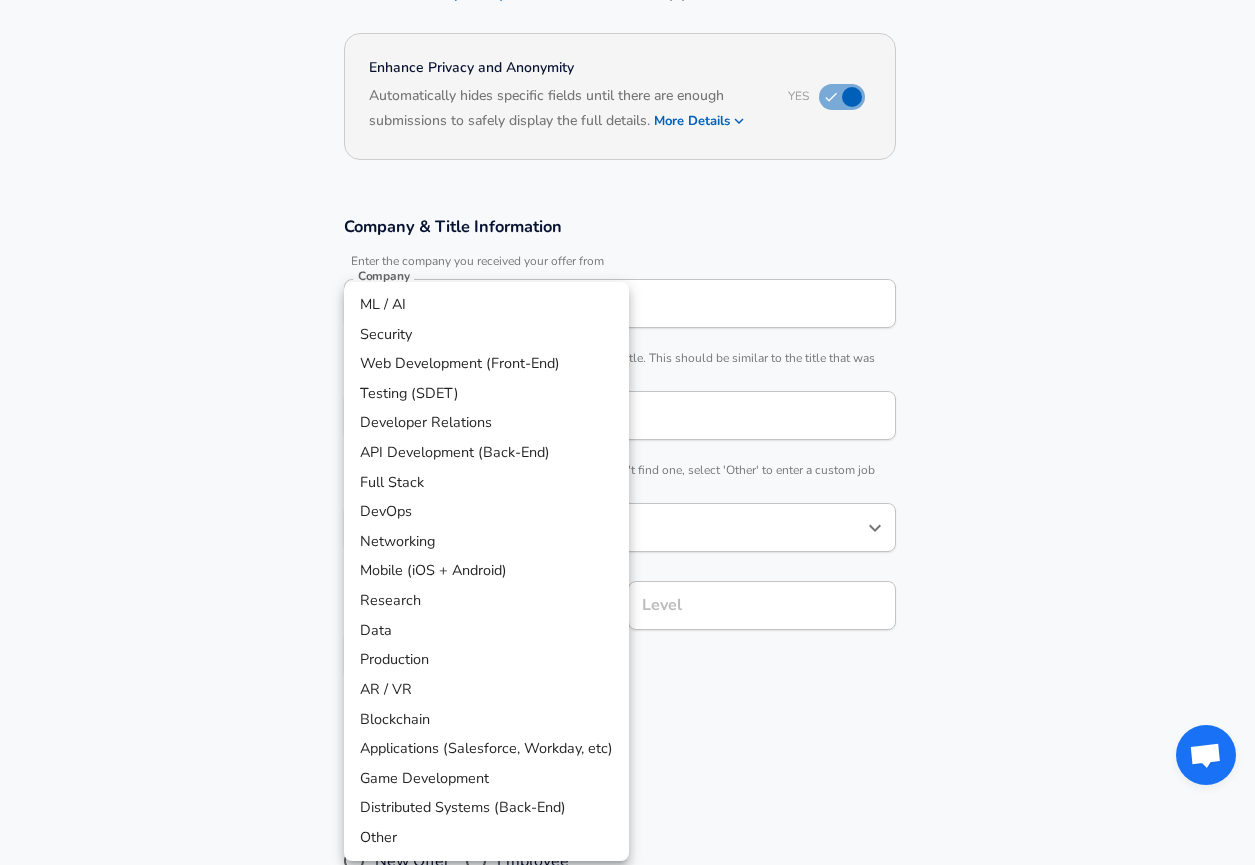 scroll, scrollTop: 224, scrollLeft: 0, axis: vertical 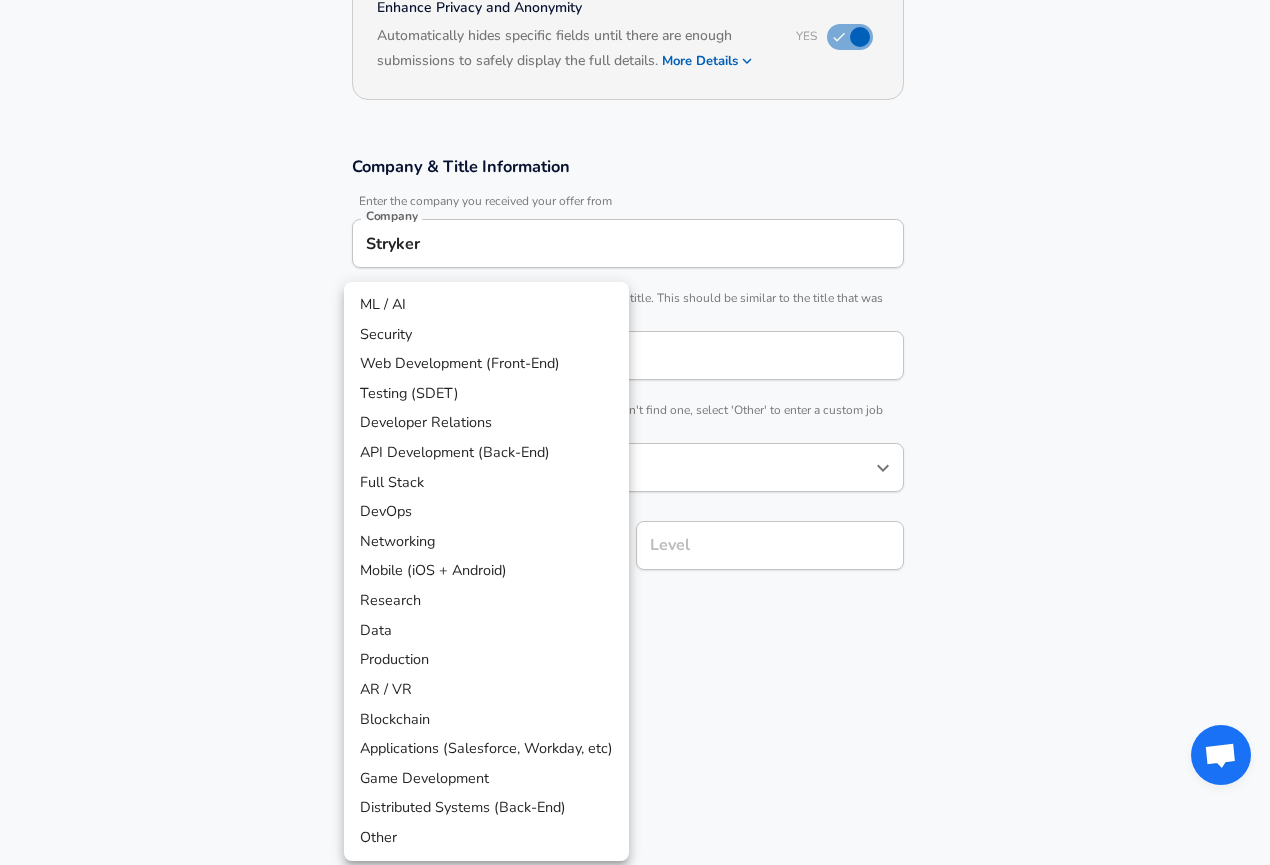 click on "Restart Add Your Salary Upload your offer letter   to verify your submission Enhance Privacy and Anonymity Yes Automatically hides specific fields until there are enough submissions to safely display the full details.   More Details Based on your submission and the data points that we have already collected, we will automatically hide and anonymize specific fields if there aren't enough data points to remain sufficiently anonymous. Company & Title Information   Enter the company you received your offer from Company Stryker Company   Select the title that closest resembles your official title. This should be similar to the title that was present on your offer letter. Title Systems Engineer Title   Select a job family that best fits your role. If you can't find one, select 'Other' to enter a custom job family Job Family Software Engineer Job Family   Select a Specialization that best fits your role. If you can't find one, select 'Other' to enter a custom specialization Select Specialization Other Other   Level" at bounding box center [635, 208] 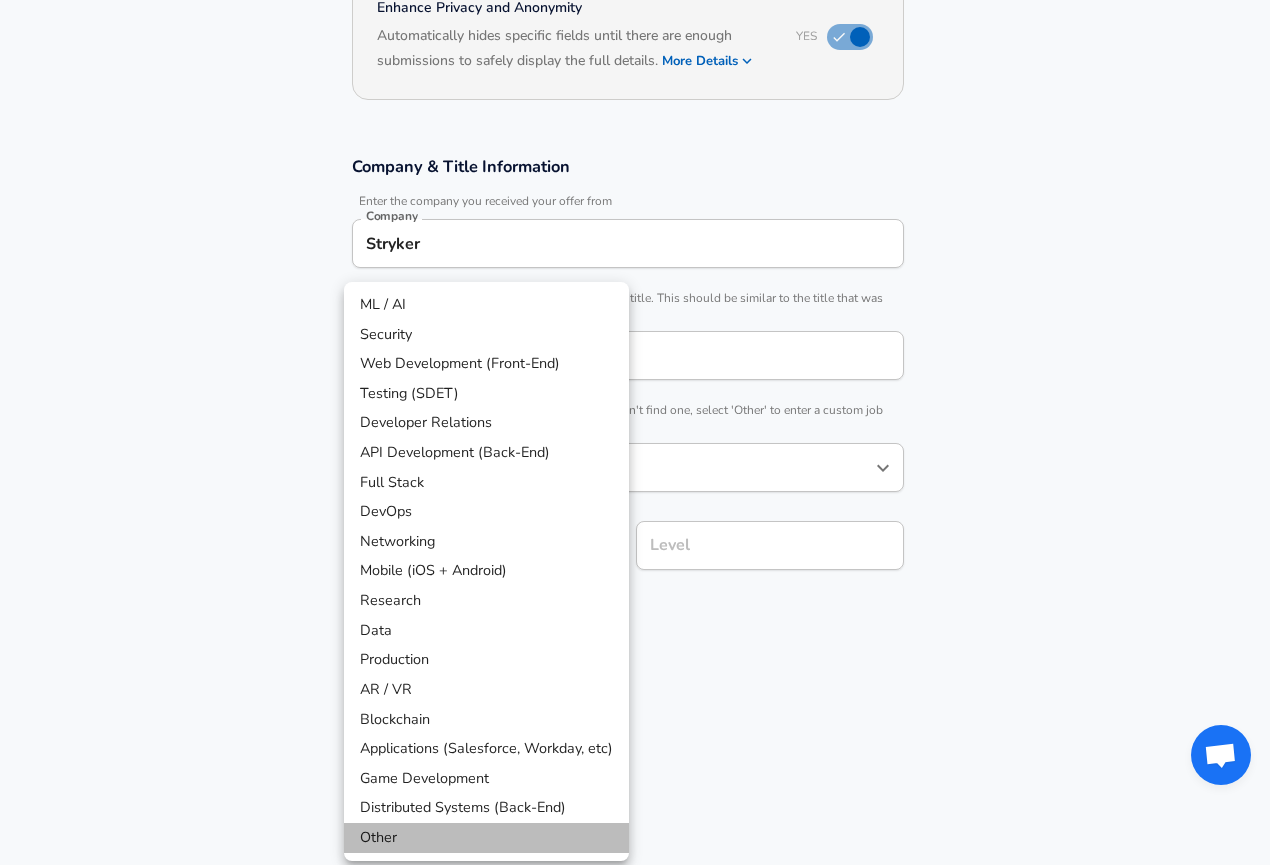 click on "Other" at bounding box center (486, 838) 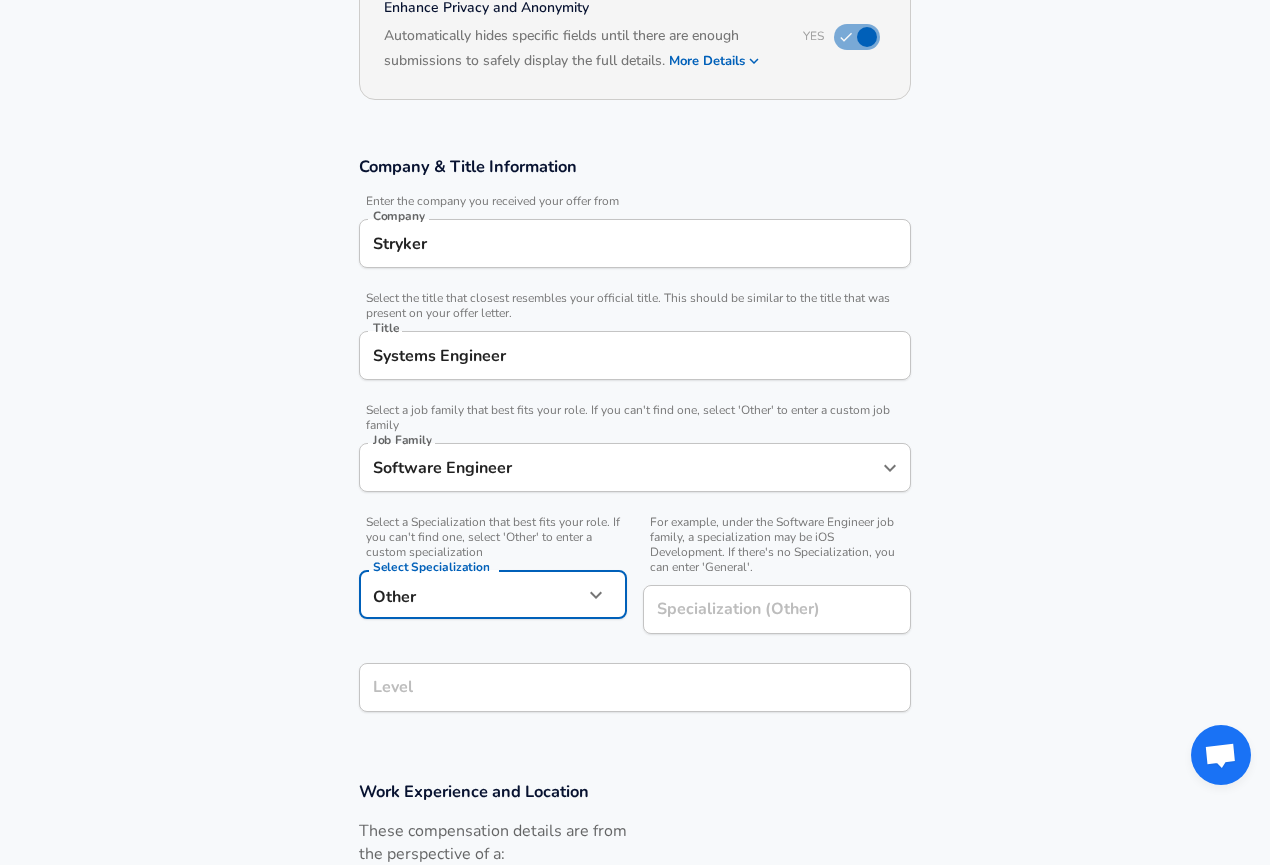 click on "Restart Add Your Salary Upload your offer letter   to verify your submission Enhance Privacy and Anonymity Yes Automatically hides specific fields until there are enough submissions to safely display the full details.   More Details Based on your submission and the data points that we have already collected, we will automatically hide and anonymize specific fields if there aren't enough data points to remain sufficiently anonymous. Company & Title Information   Enter the company you received your offer from Company Stryker Company   Select the title that closest resembles your official title. This should be similar to the title that was present on your offer letter. Title Systems Engineer Title   Select a job family that best fits your role. If you can't find one, select 'Other' to enter a custom job family Job Family Software Engineer Job Family   Select a Specialization that best fits your role. If you can't find one, select 'Other' to enter a custom specialization Select Specialization Other Other   Level" at bounding box center (635, 208) 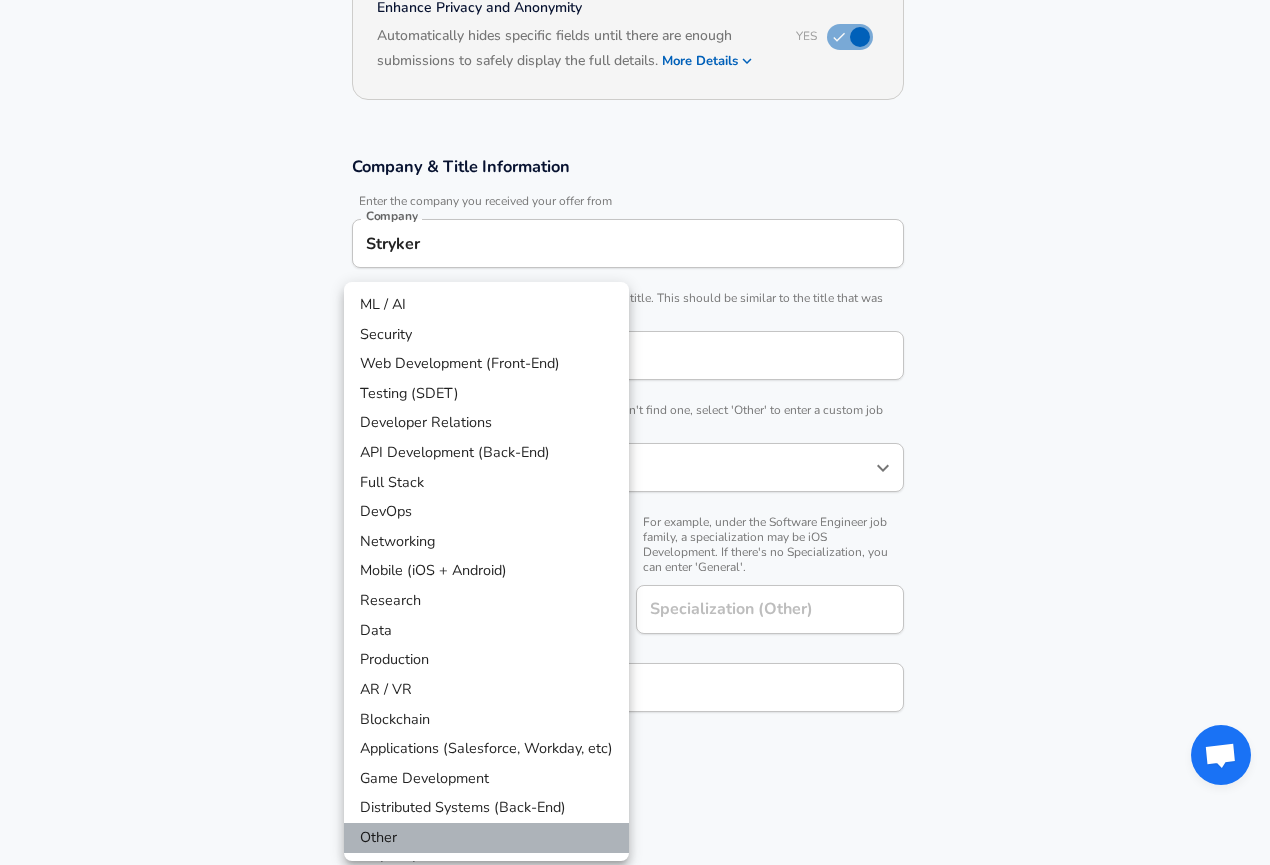 click on "Other" at bounding box center (486, 838) 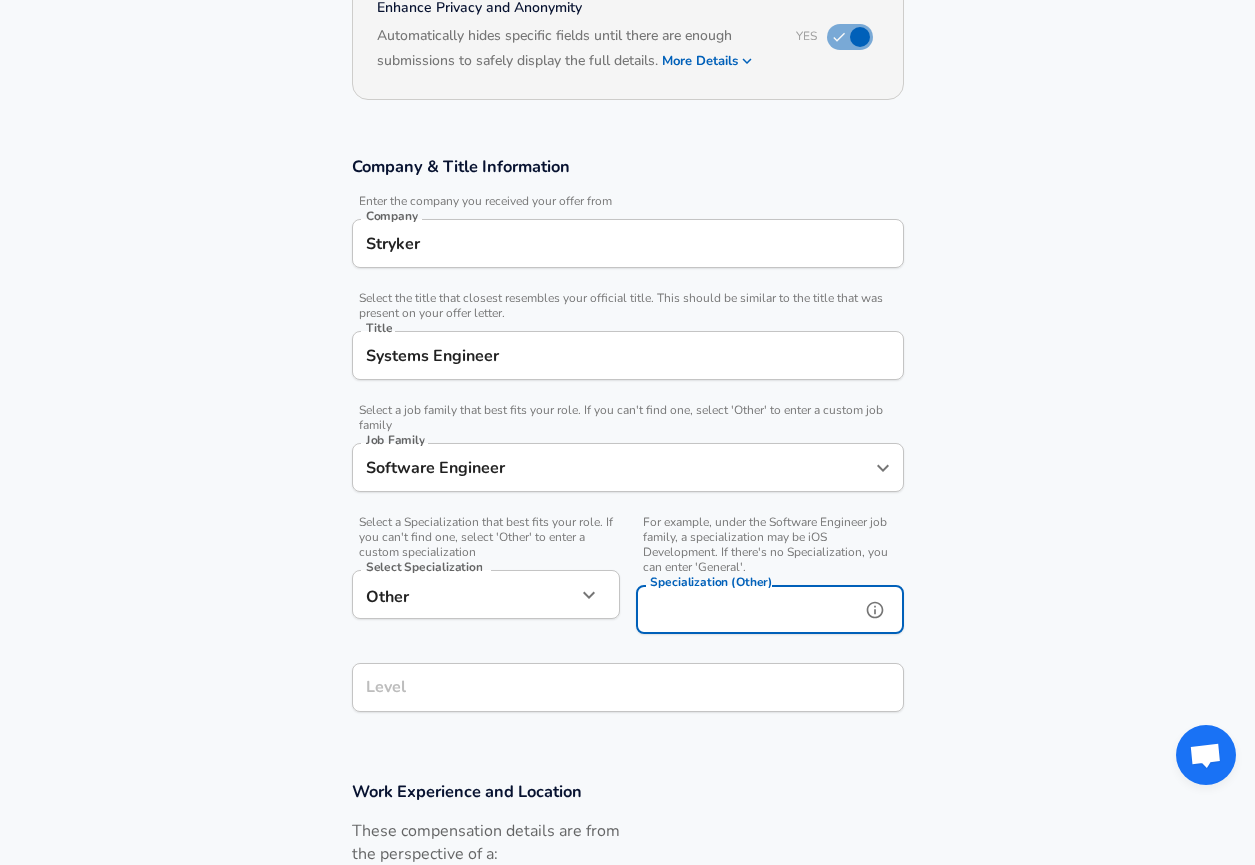 click on "Specialization (Other)" at bounding box center [744, 609] 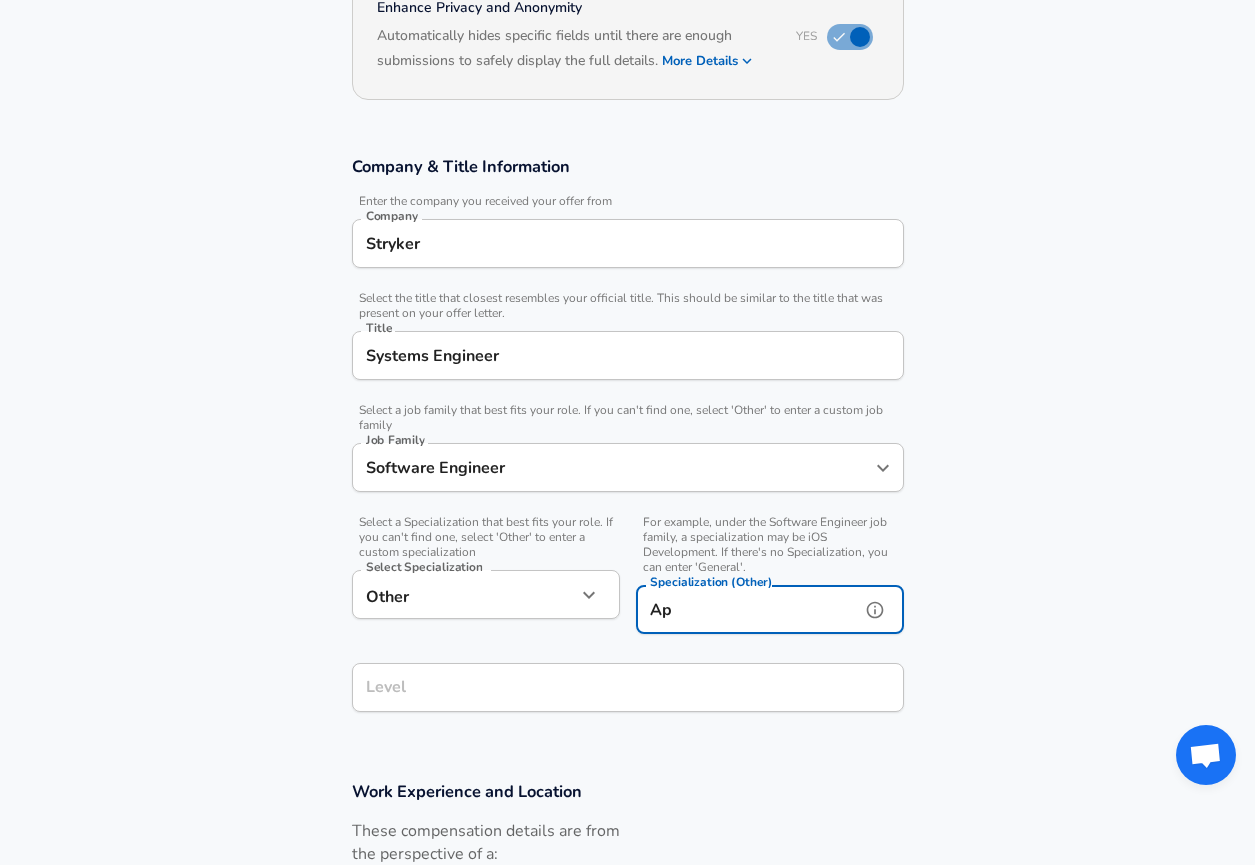 type on "A" 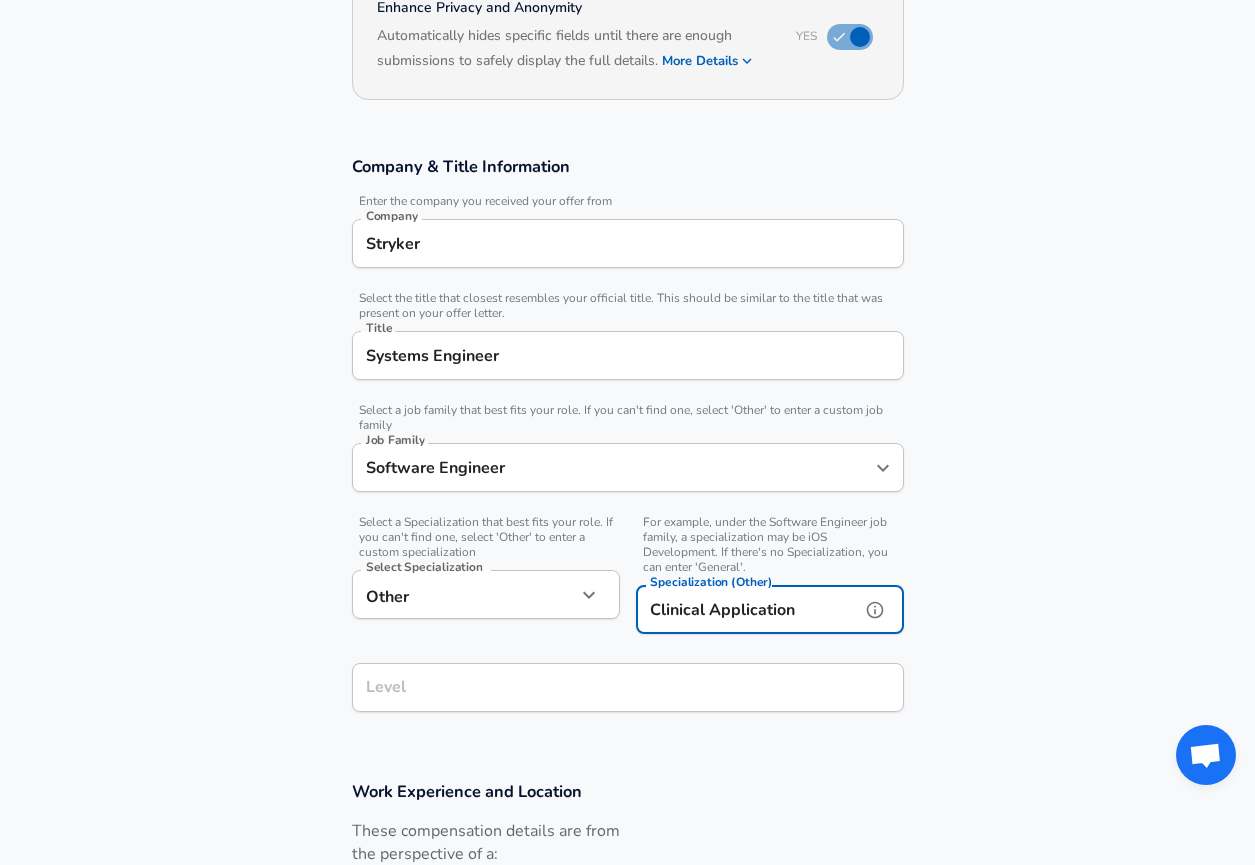 type on "Clinical Application" 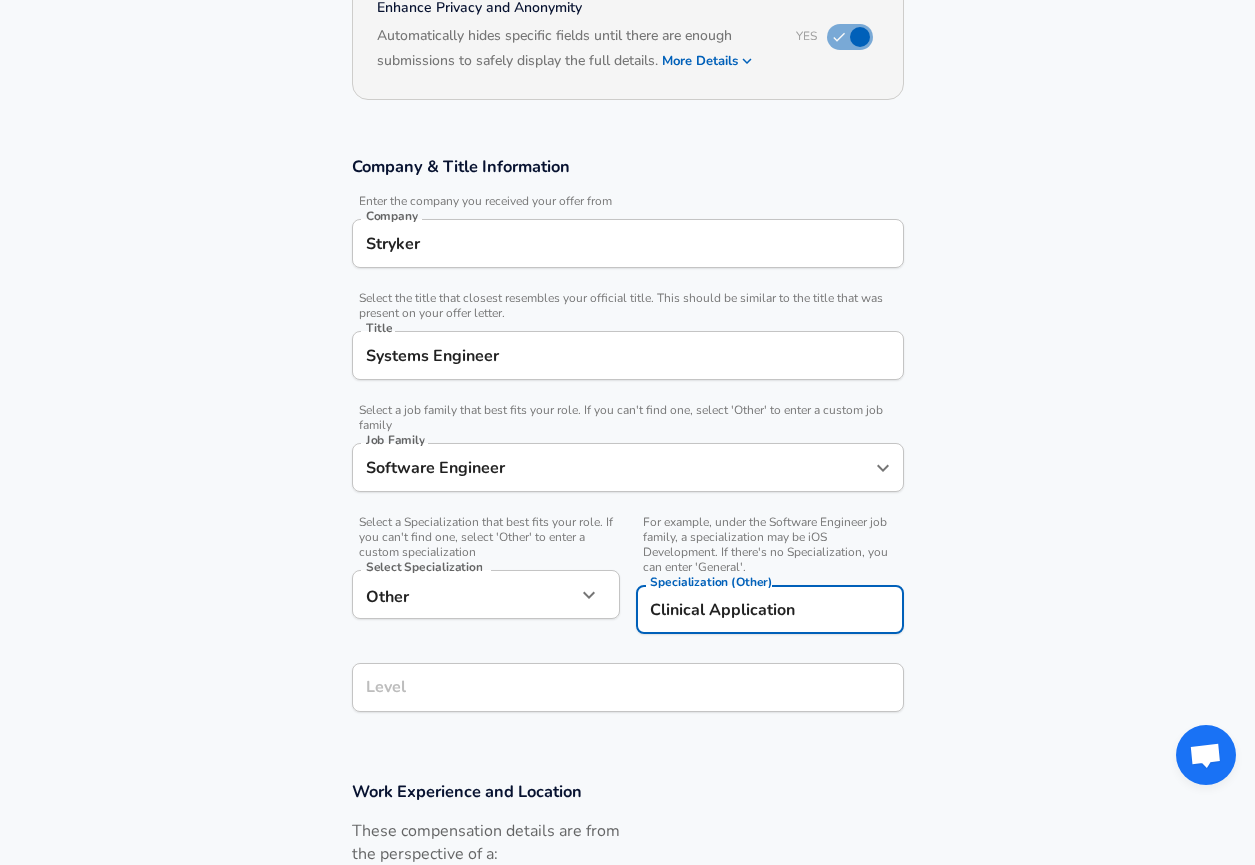 click on "Level" at bounding box center (628, 687) 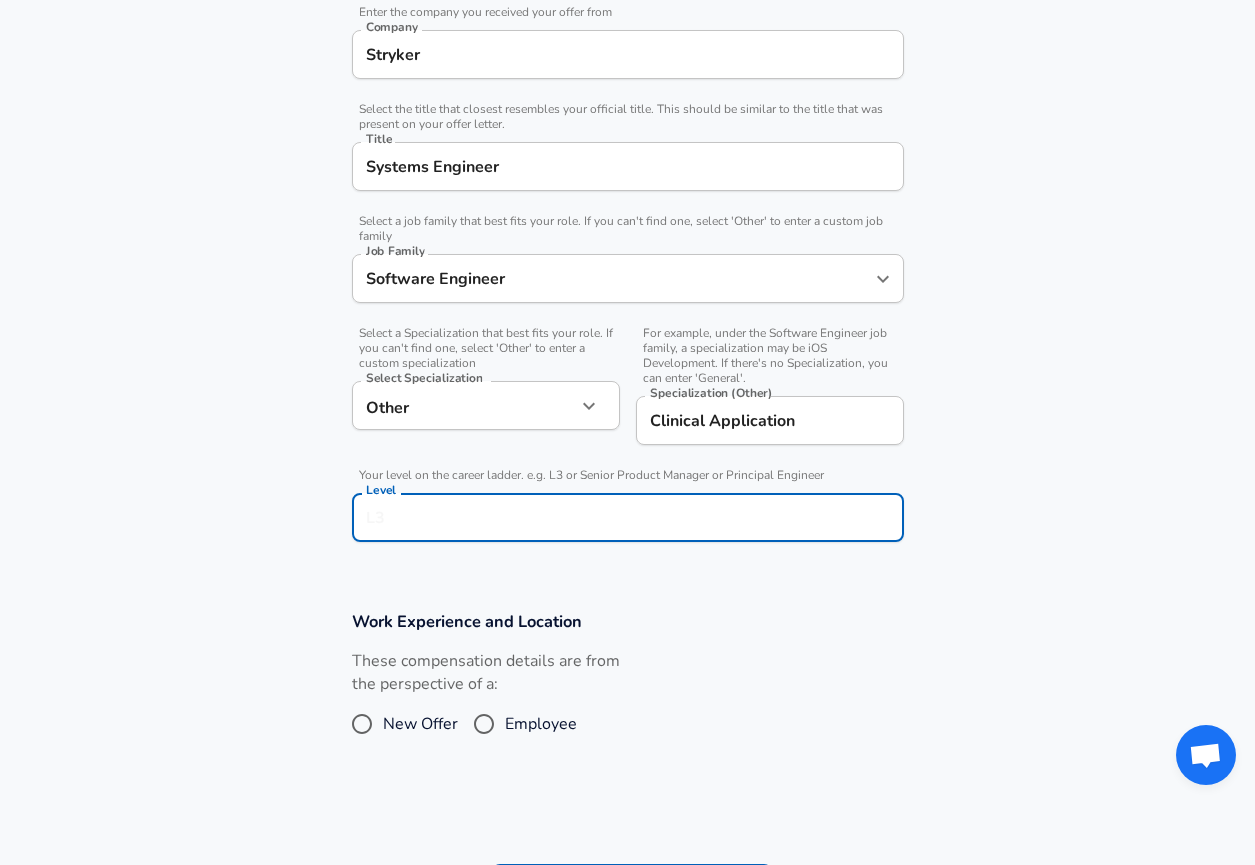 scroll, scrollTop: 417, scrollLeft: 0, axis: vertical 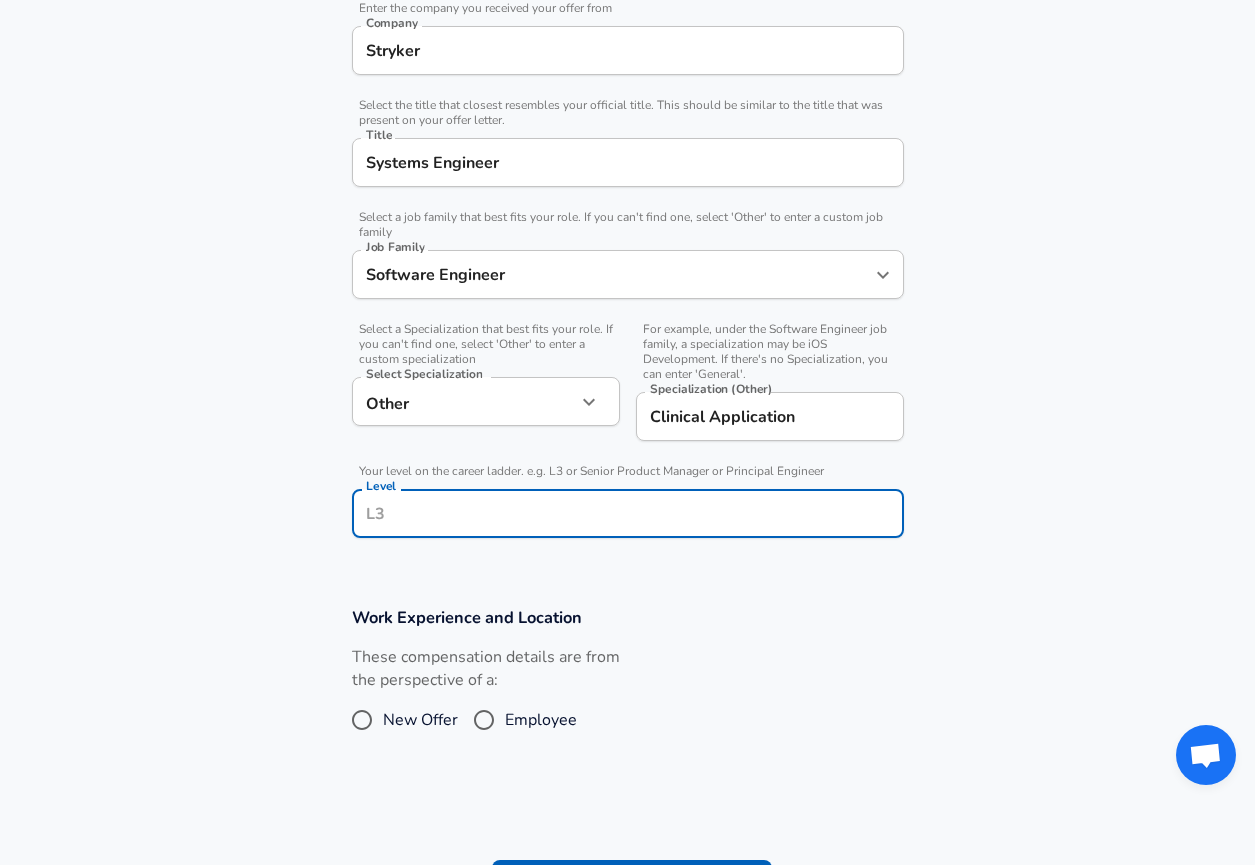 click on "Employee" at bounding box center (484, 720) 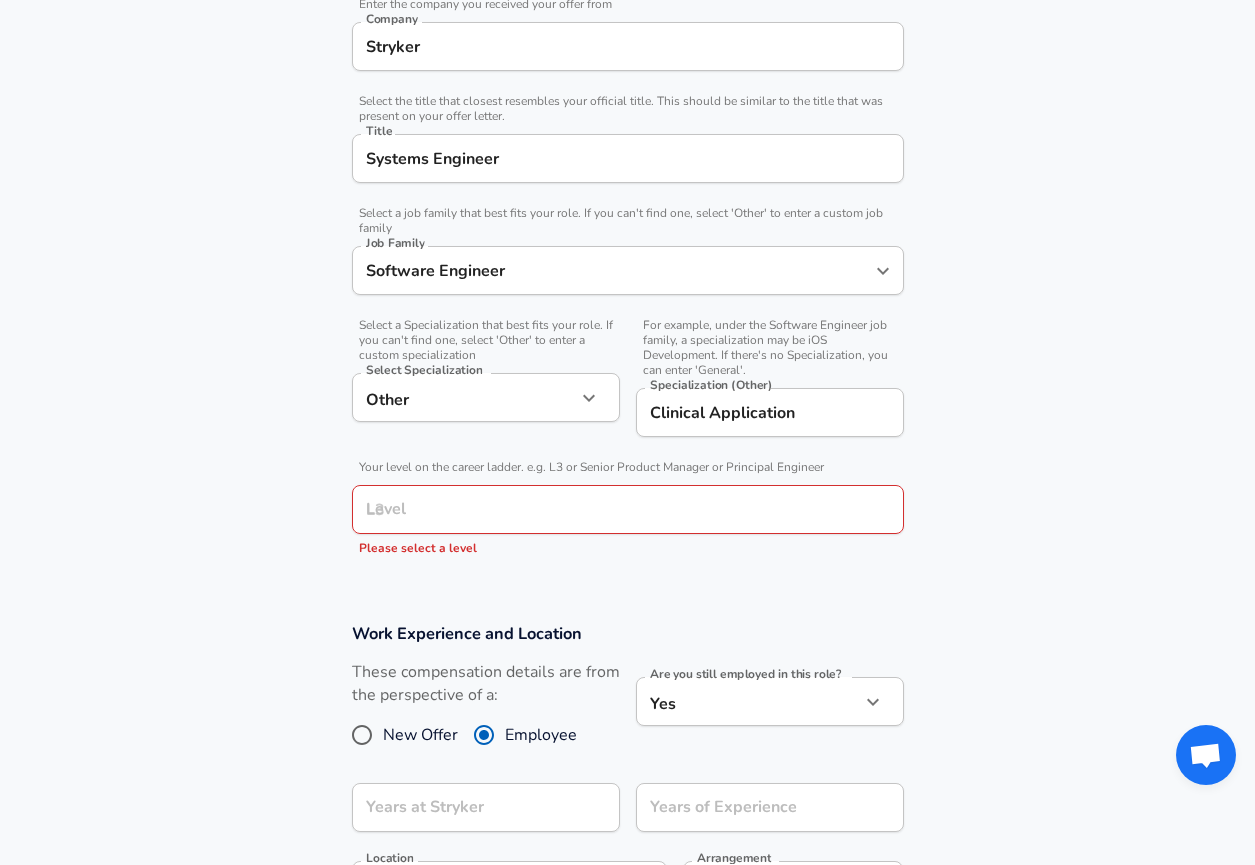 scroll, scrollTop: 425, scrollLeft: 0, axis: vertical 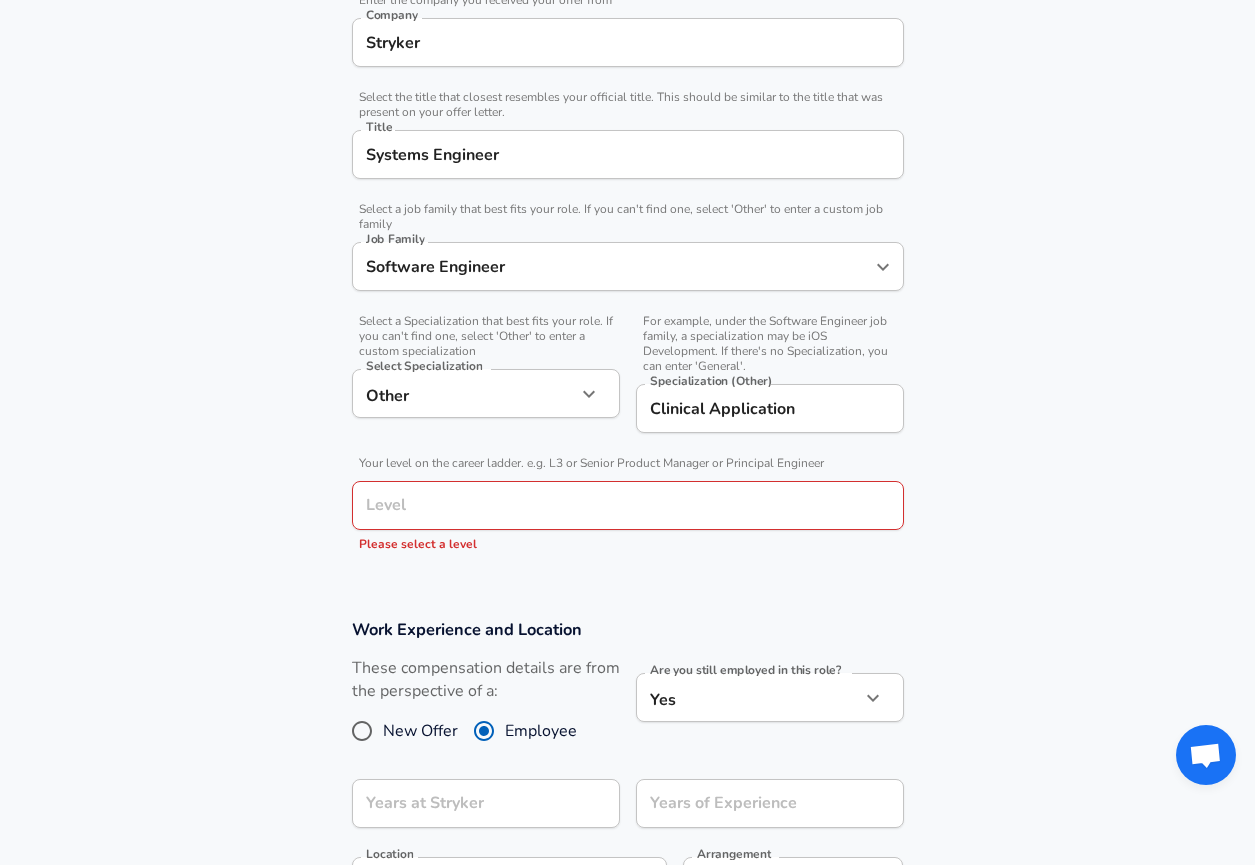 click on "Restart Add Your Salary Upload your offer letter   to verify your submission Enhance Privacy and Anonymity Yes Automatically hides specific fields until there are enough submissions to safely display the full details.   More Details Based on your submission and the data points that we have already collected, we will automatically hide and anonymize specific fields if there aren't enough data points to remain sufficiently anonymous. Company & Title Information   Enter the company you received your offer from Company Stryker Company   Select the title that closest resembles your official title. This should be similar to the title that was present on your offer letter. Title Systems Engineer Title   Select a job family that best fits your role. If you can't find one, select 'Other' to enter a custom job family Job Family Software Engineer Job Family   Select a Specialization that best fits your role. If you can't find one, select 'Other' to enter a custom specialization Select Specialization Other Other     Yes" at bounding box center [627, 7] 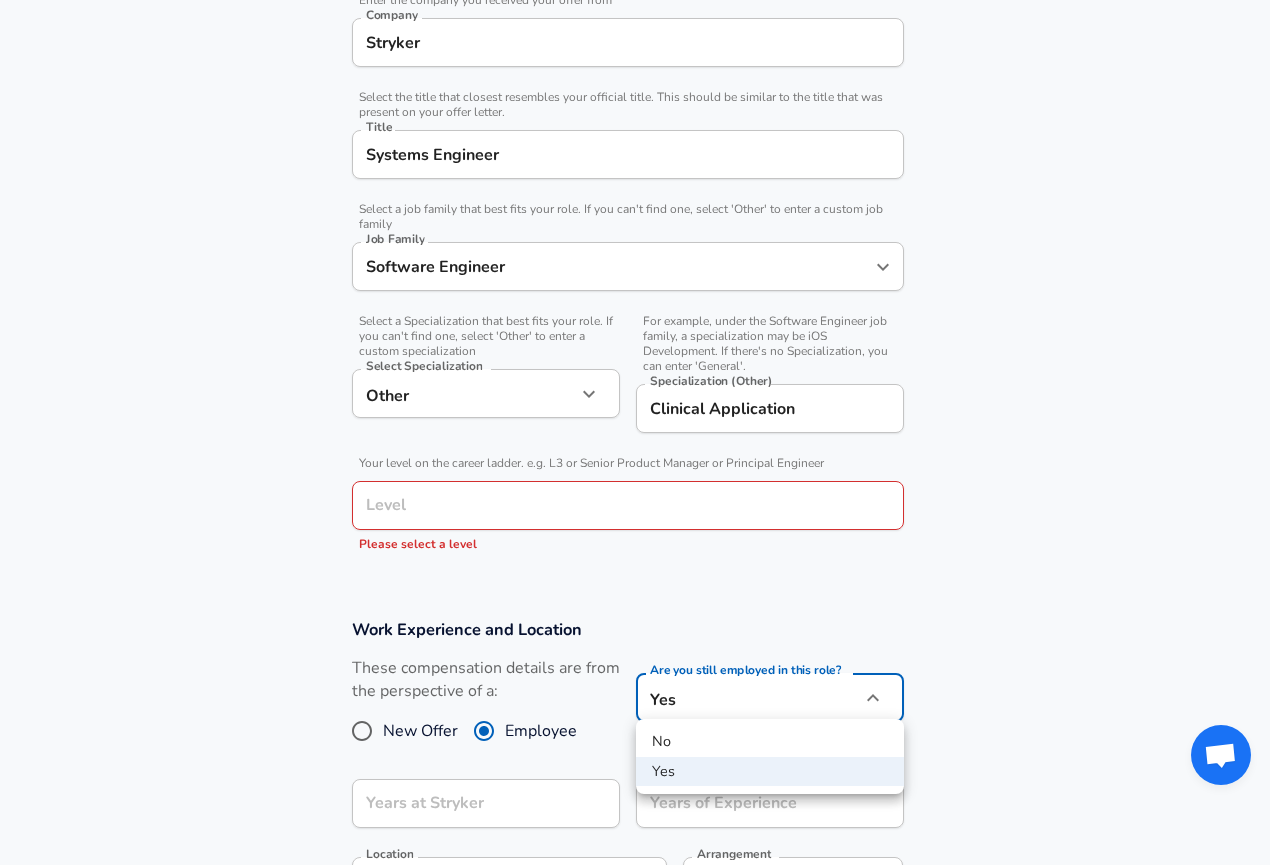click on "No" at bounding box center (770, 742) 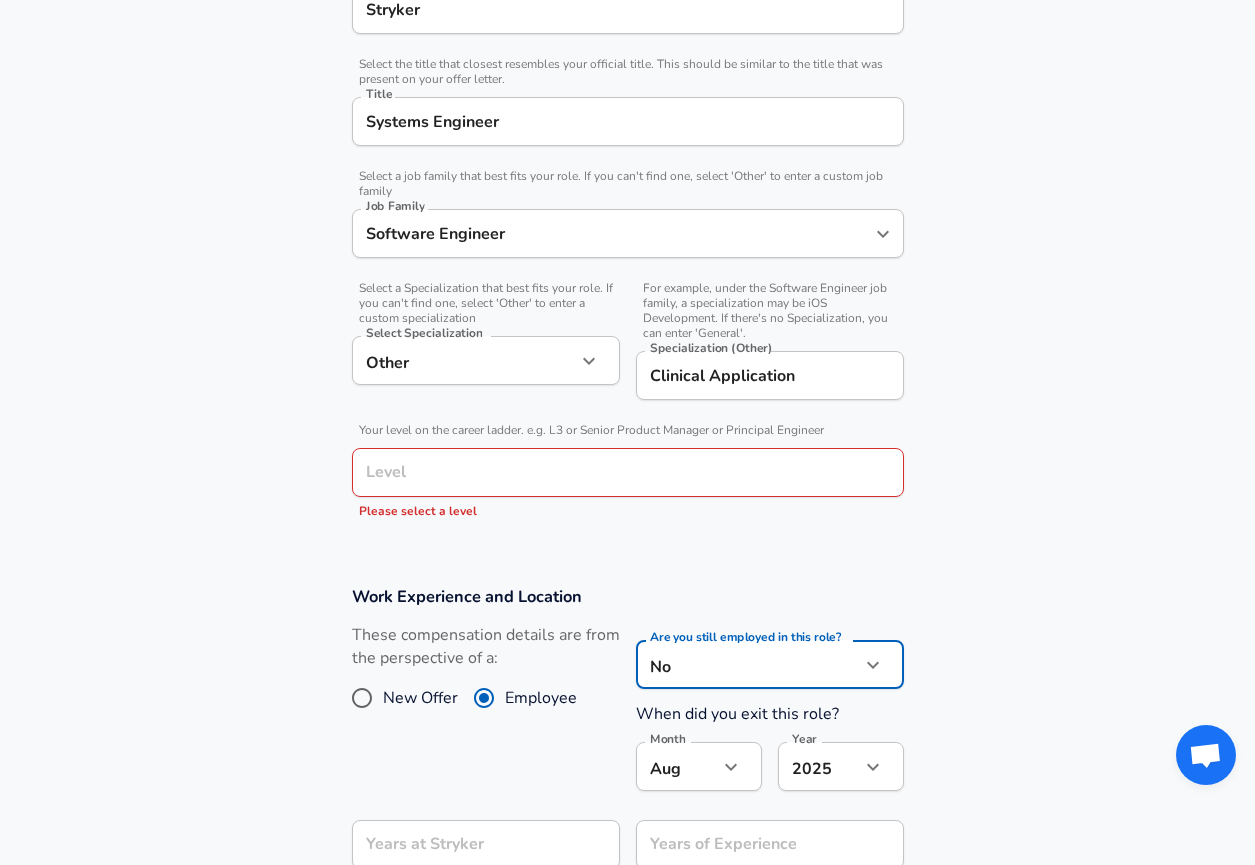 scroll, scrollTop: 462, scrollLeft: 0, axis: vertical 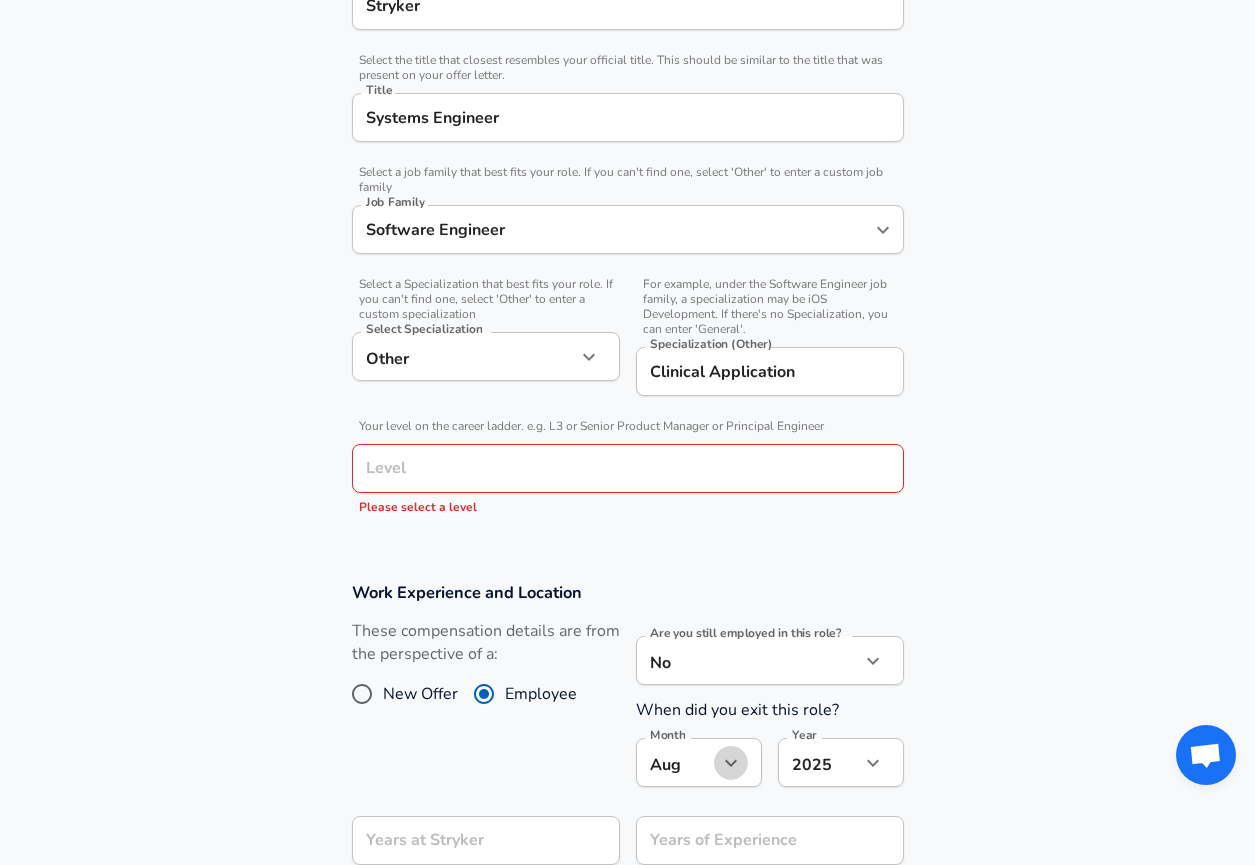 click 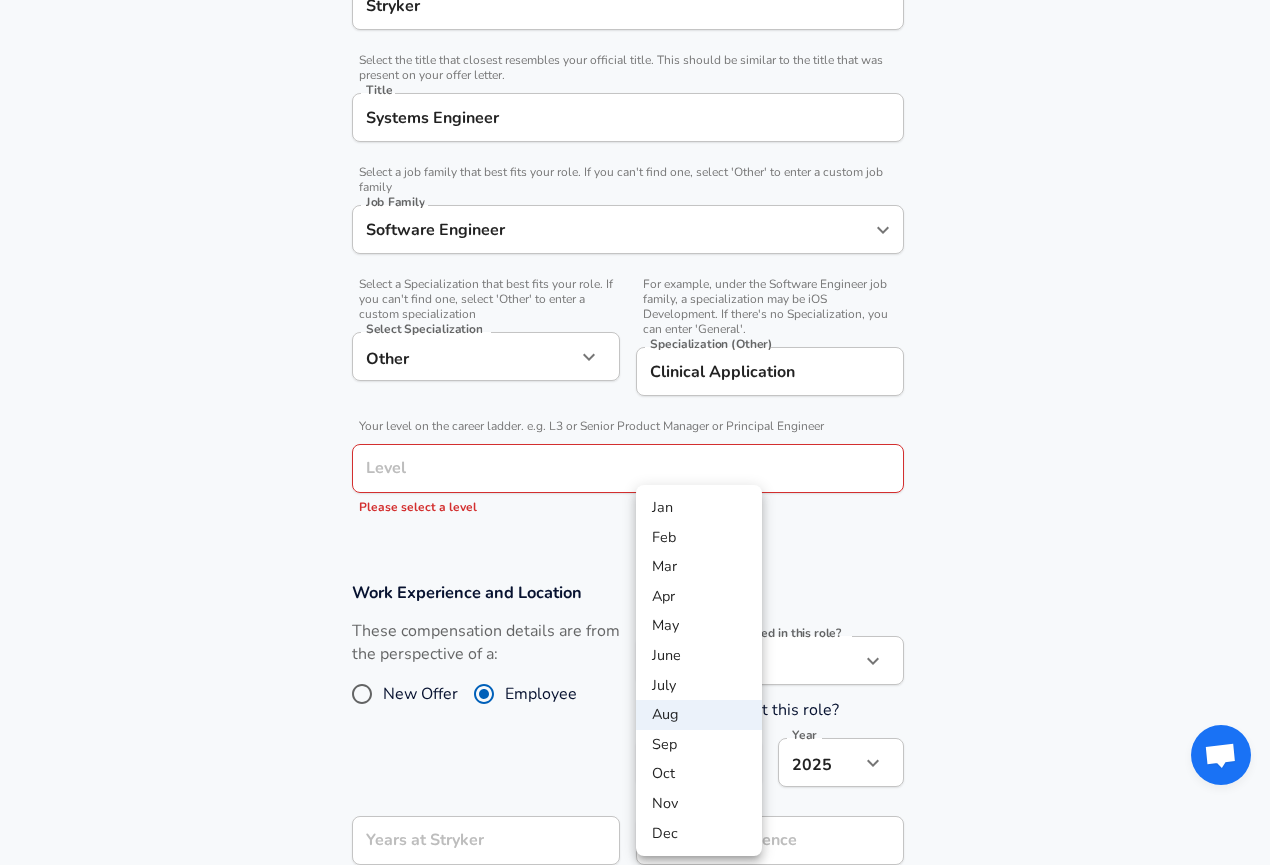 click on "Apr" at bounding box center (699, 597) 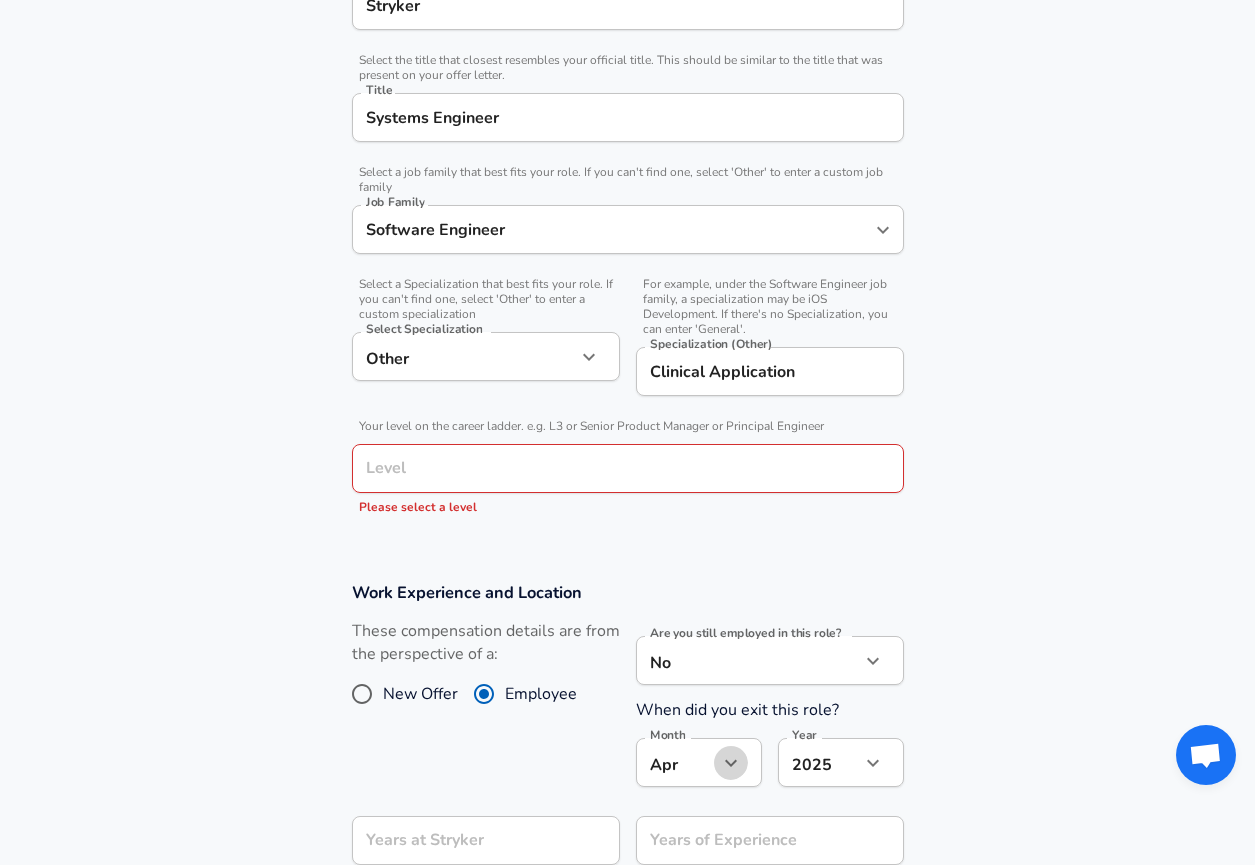 click 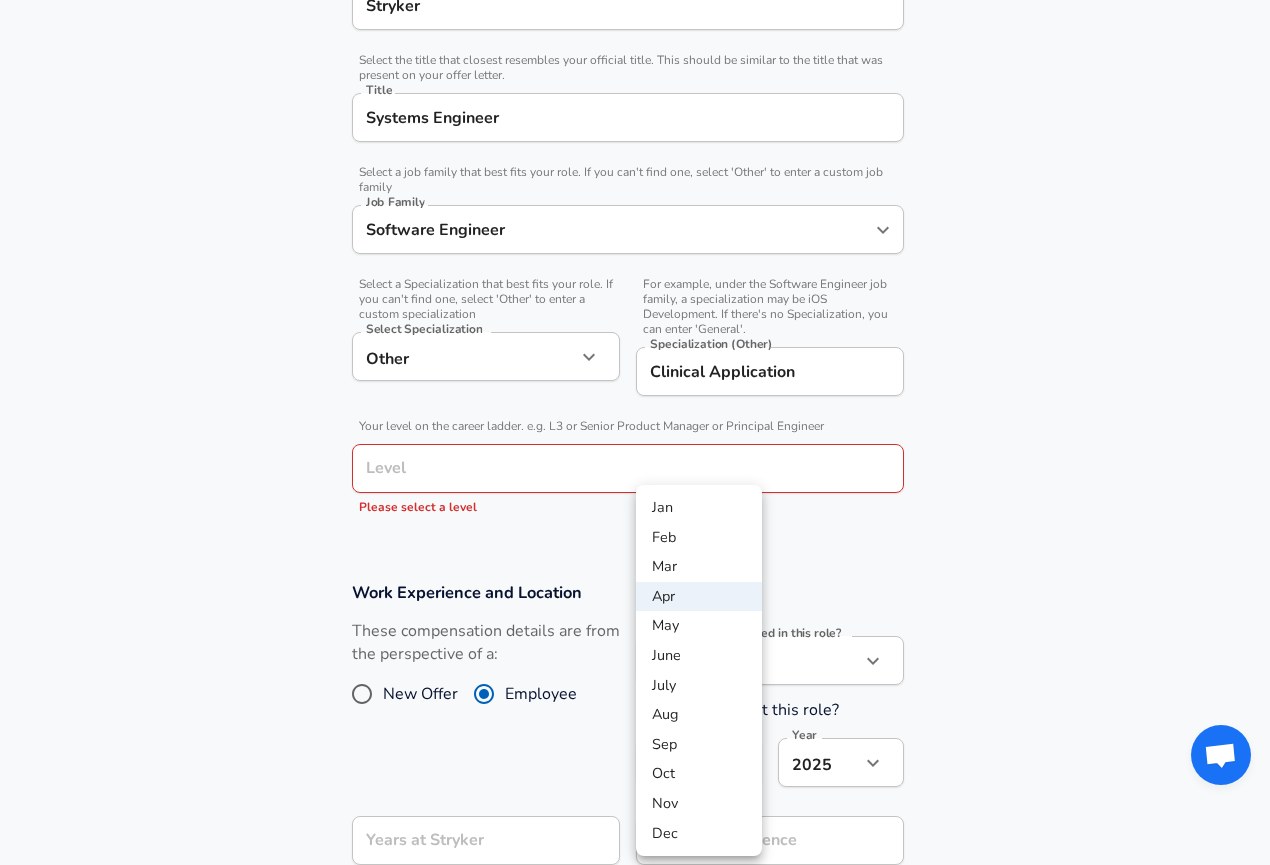 click on "Mar" at bounding box center [699, 567] 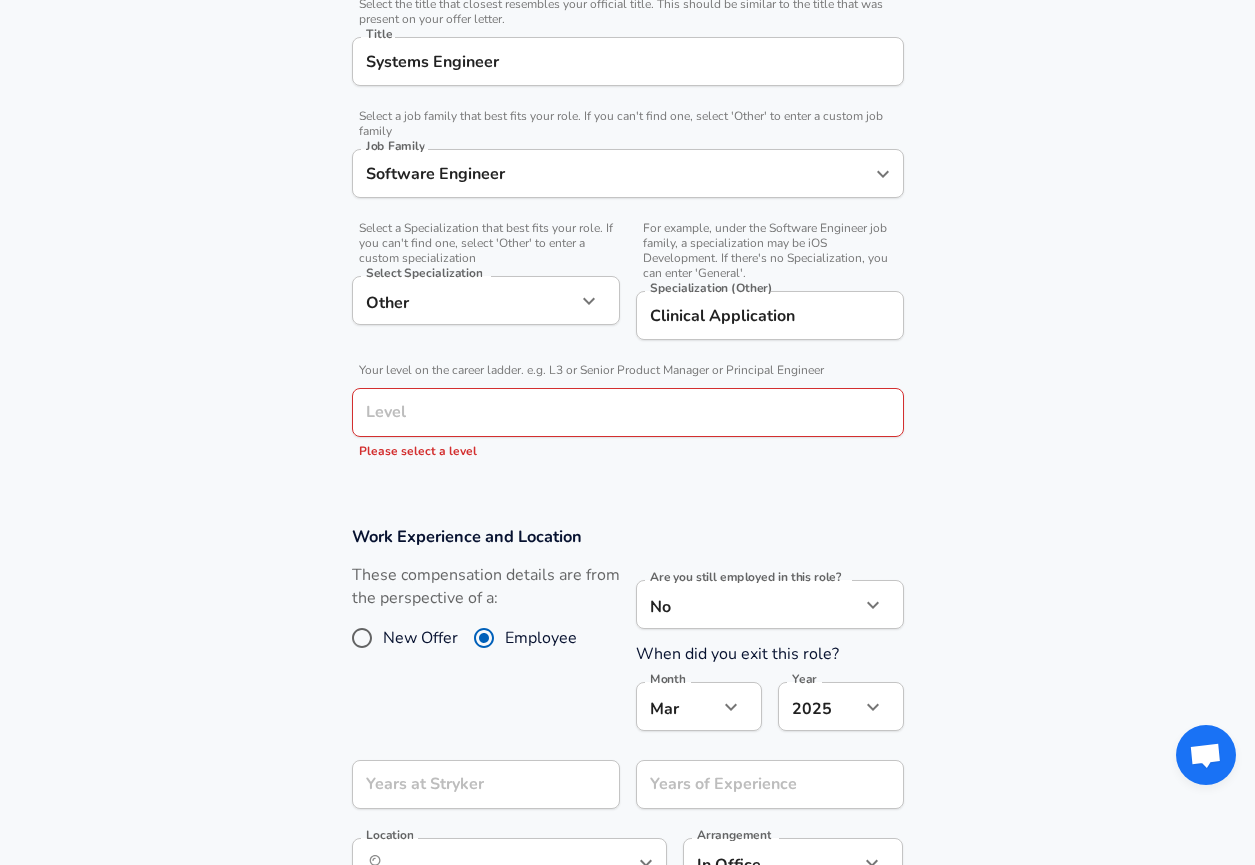 scroll, scrollTop: 581, scrollLeft: 0, axis: vertical 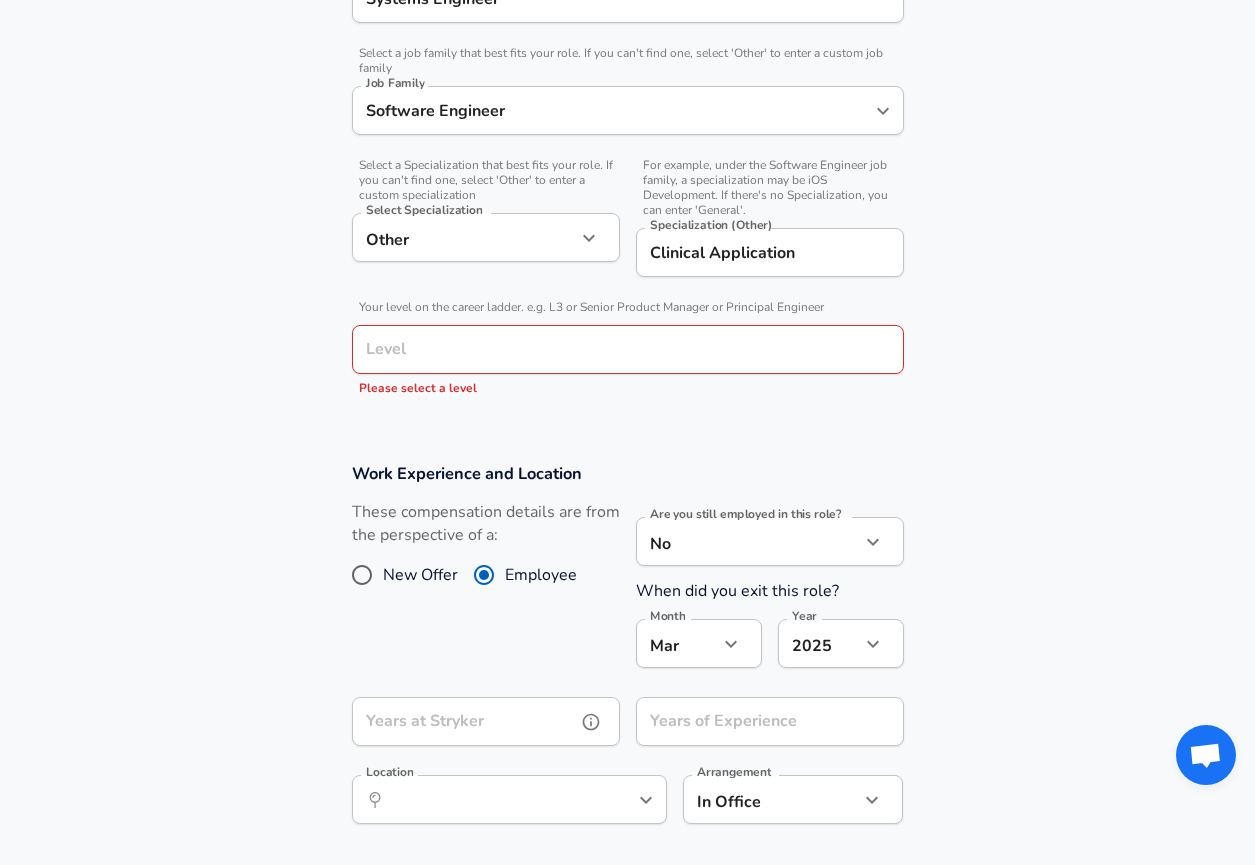 click on "Years at Stryker" at bounding box center [464, 721] 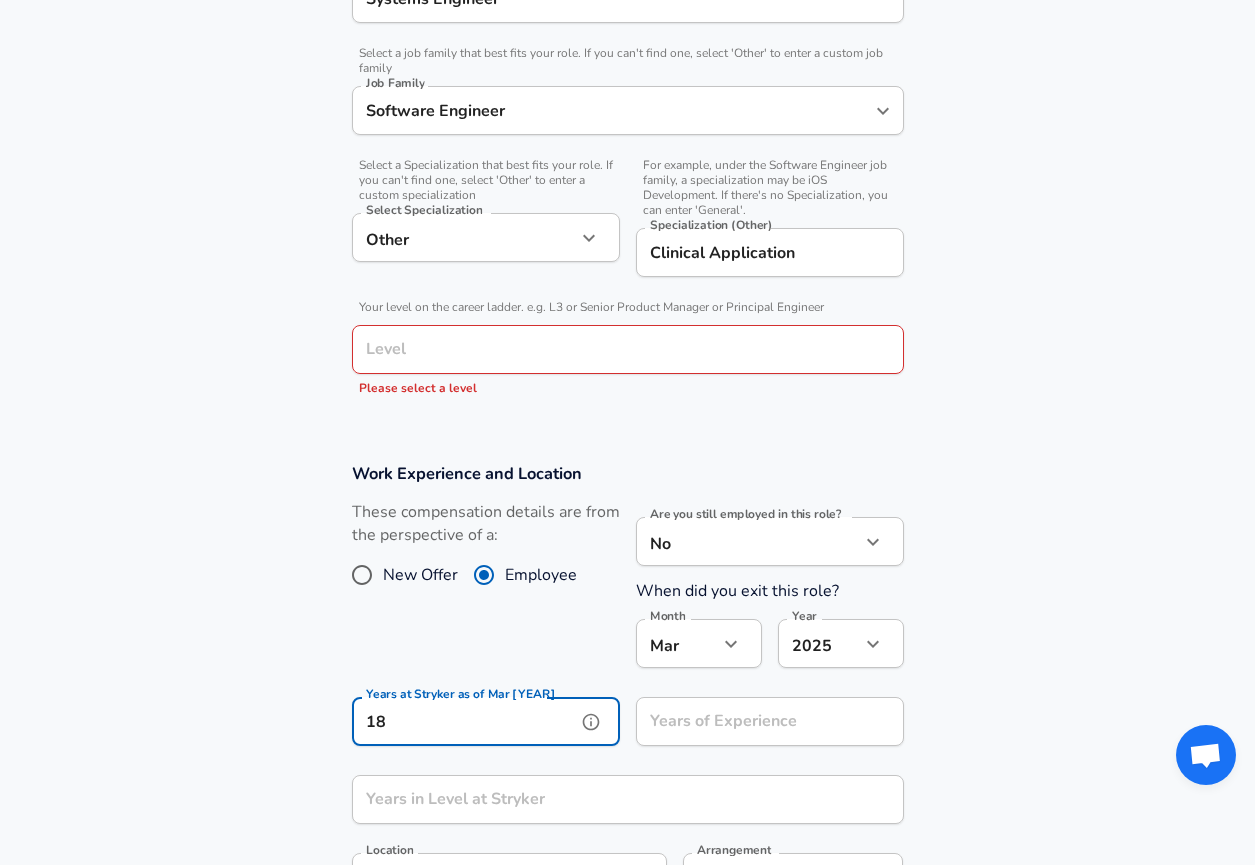 type on "18" 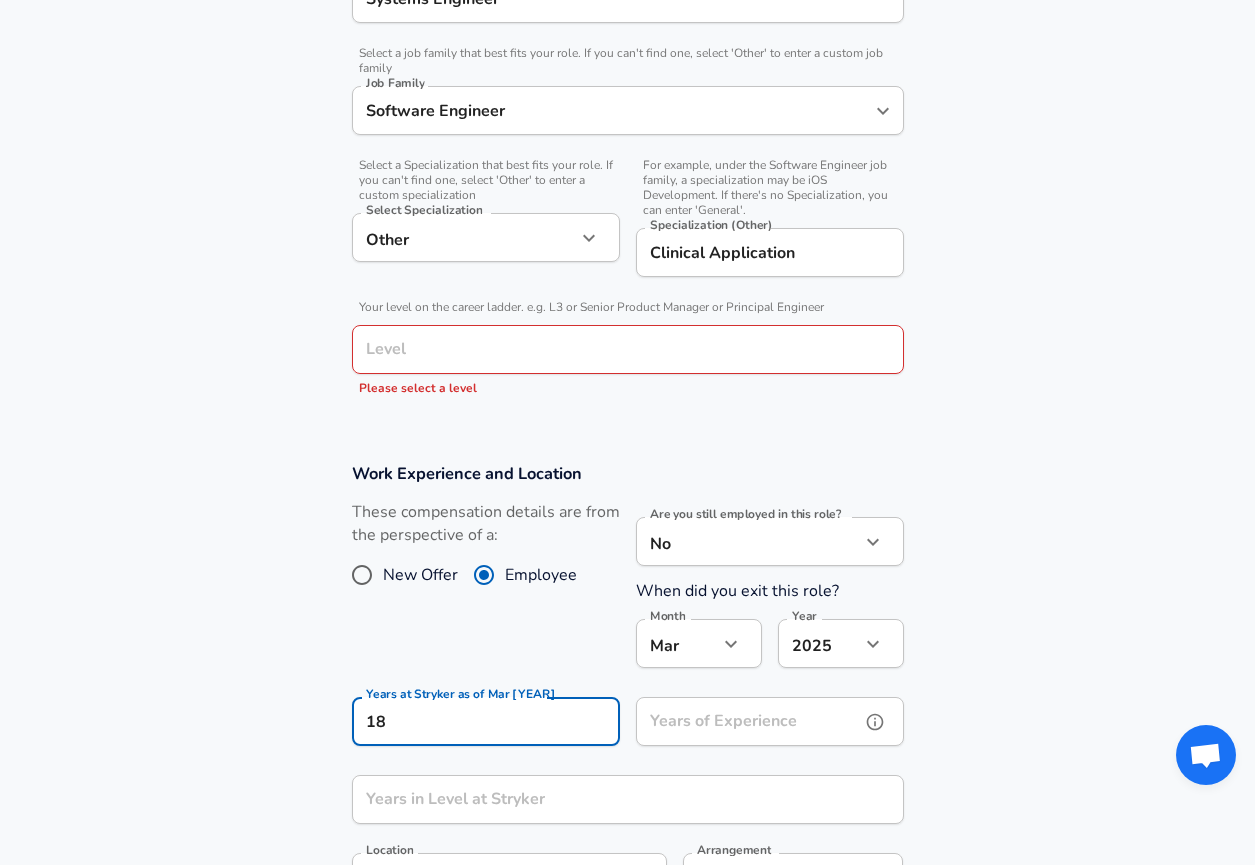 click on "Years of Experience" at bounding box center [748, 721] 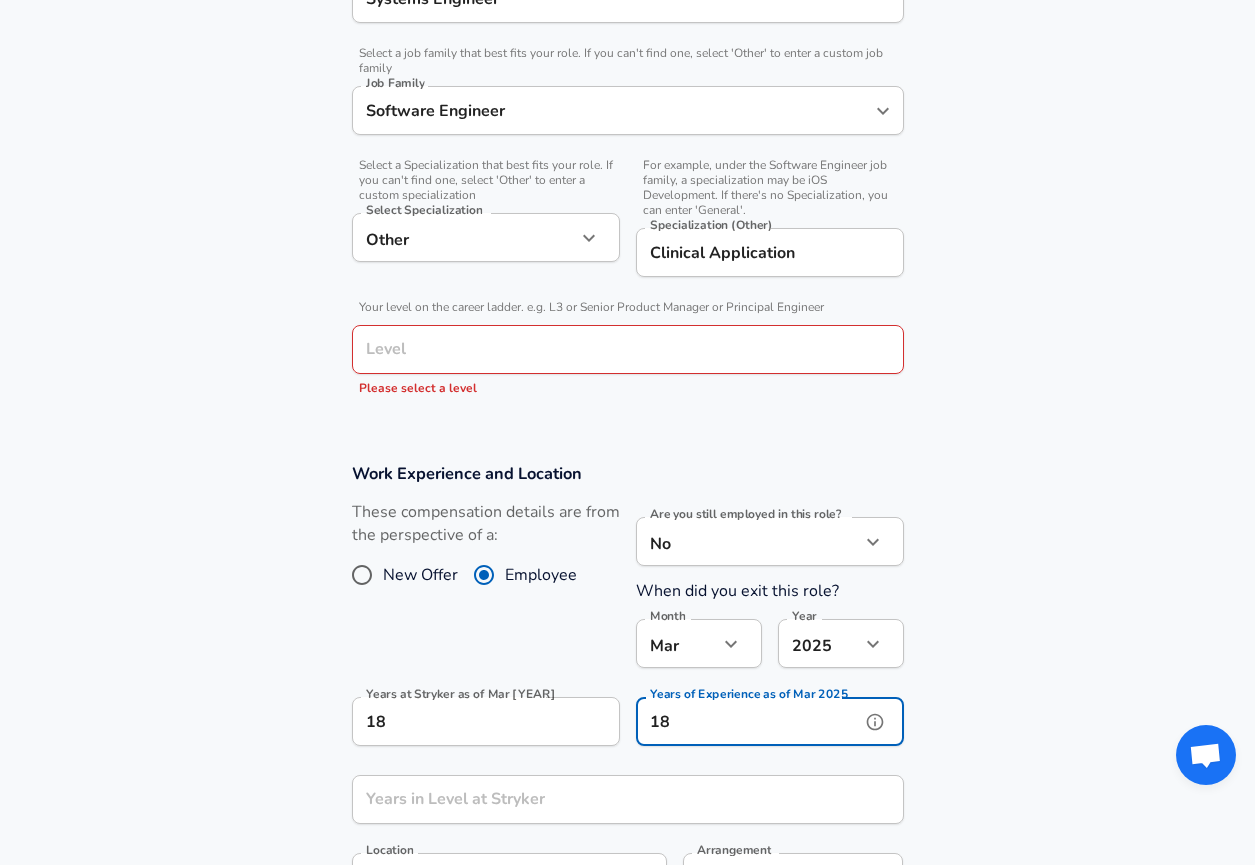 type on "18" 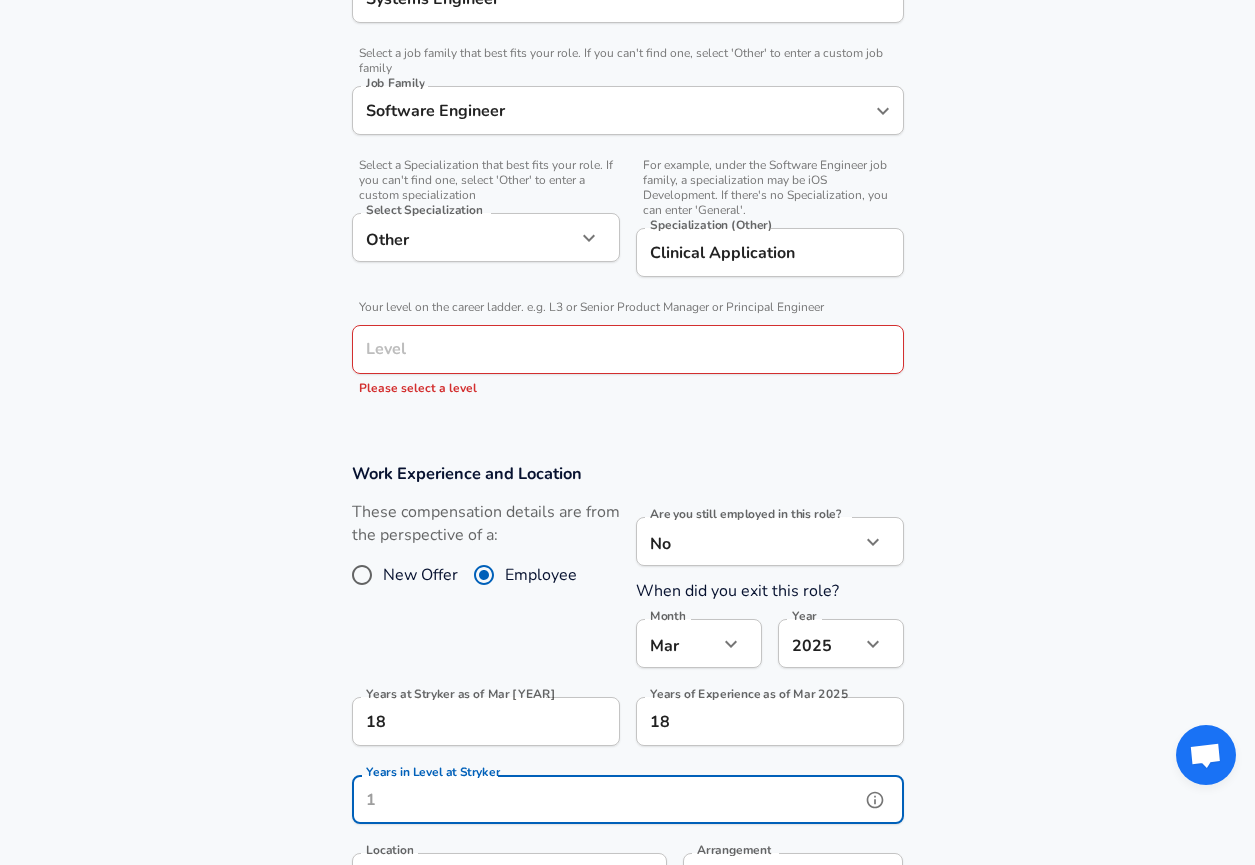 click on "Years in Level at Stryker" at bounding box center [606, 799] 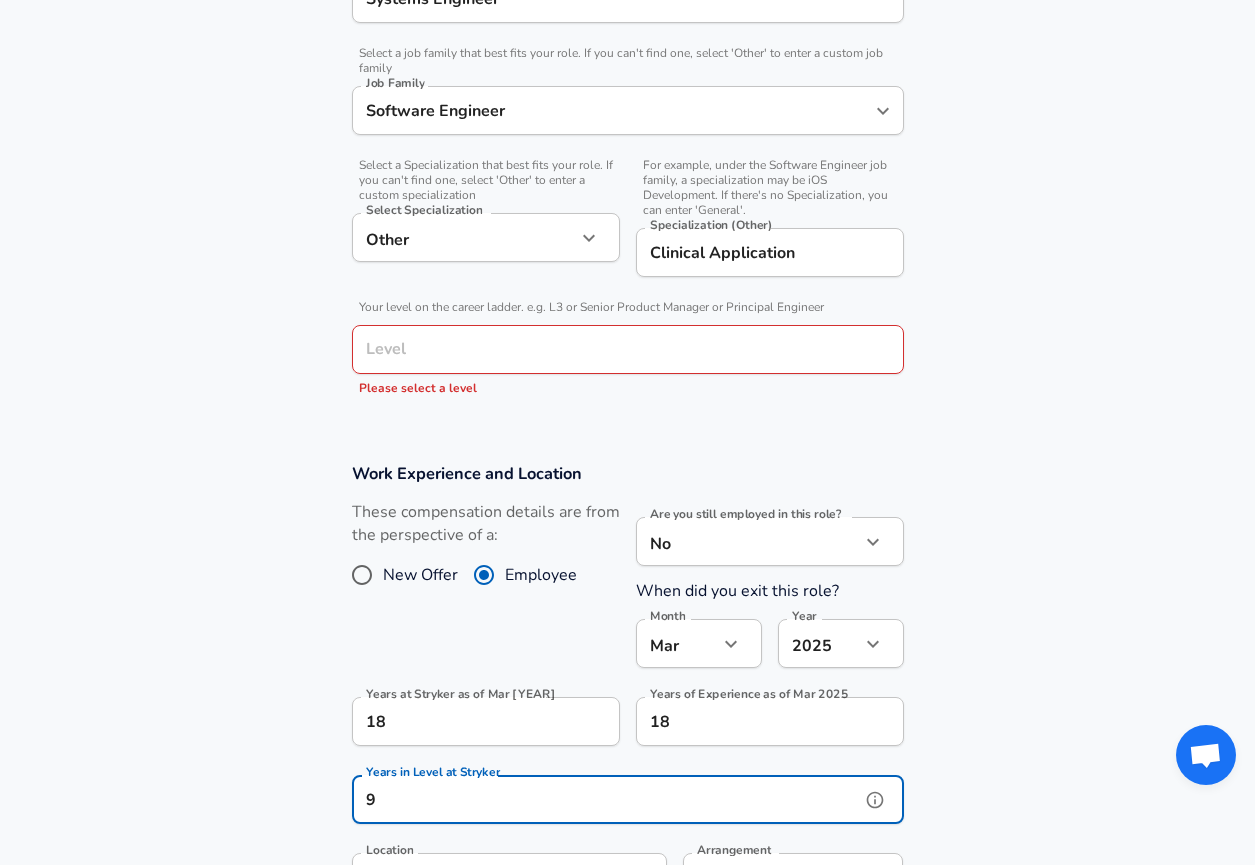 type on "9" 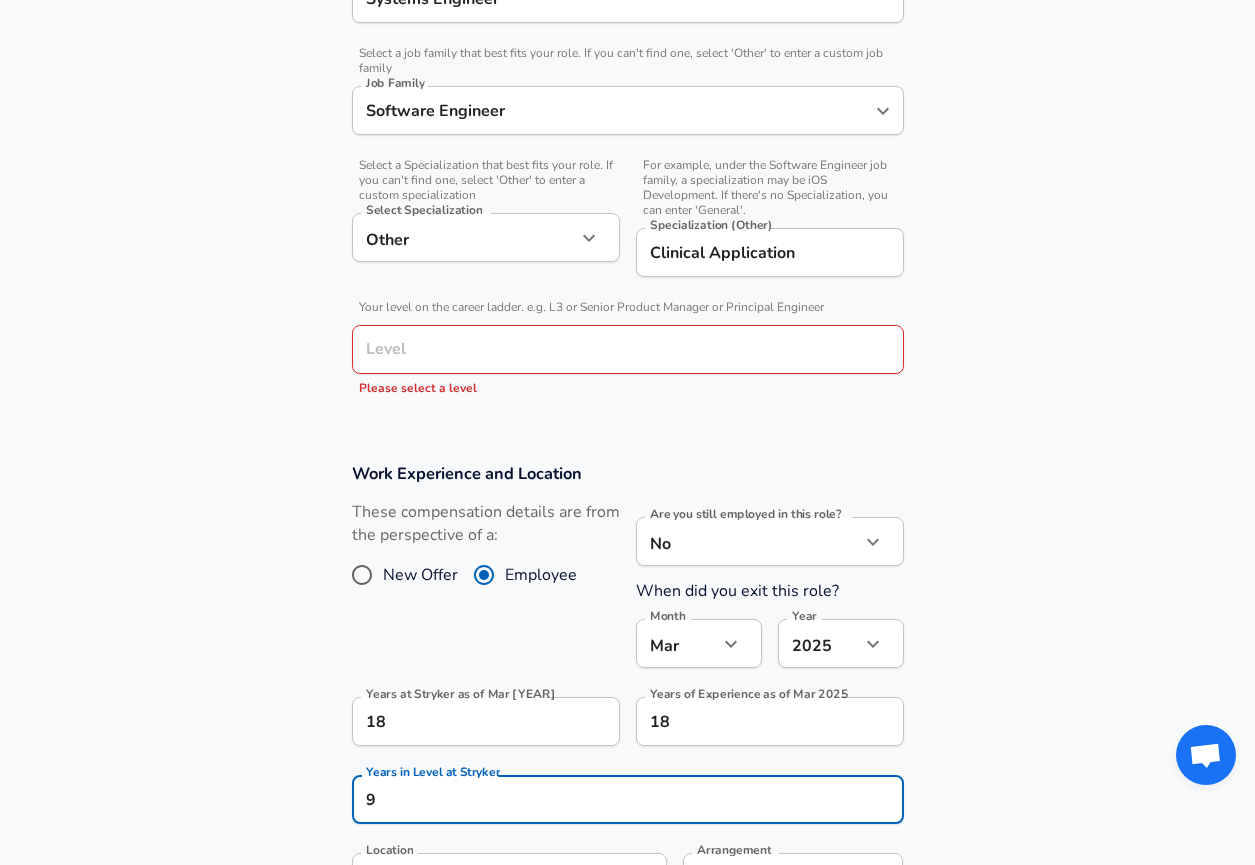 click on "Work Experience and Location These compensation details are from the perspective of a: New Offer Employee Are you still employed in this role? No no Are you still employed in this role? When did you exit this role? Month Mar [YEAR] [YEAR] Years at Stryker as of Mar [YEAR] [YEAR] Years of Experience as of Mar [YEAR] [YEAR] Years in Level at Stryker [YEAR] Years in Level at Stryker Location ​ Location Arrangement In Office office Arrangement" at bounding box center [627, 693] 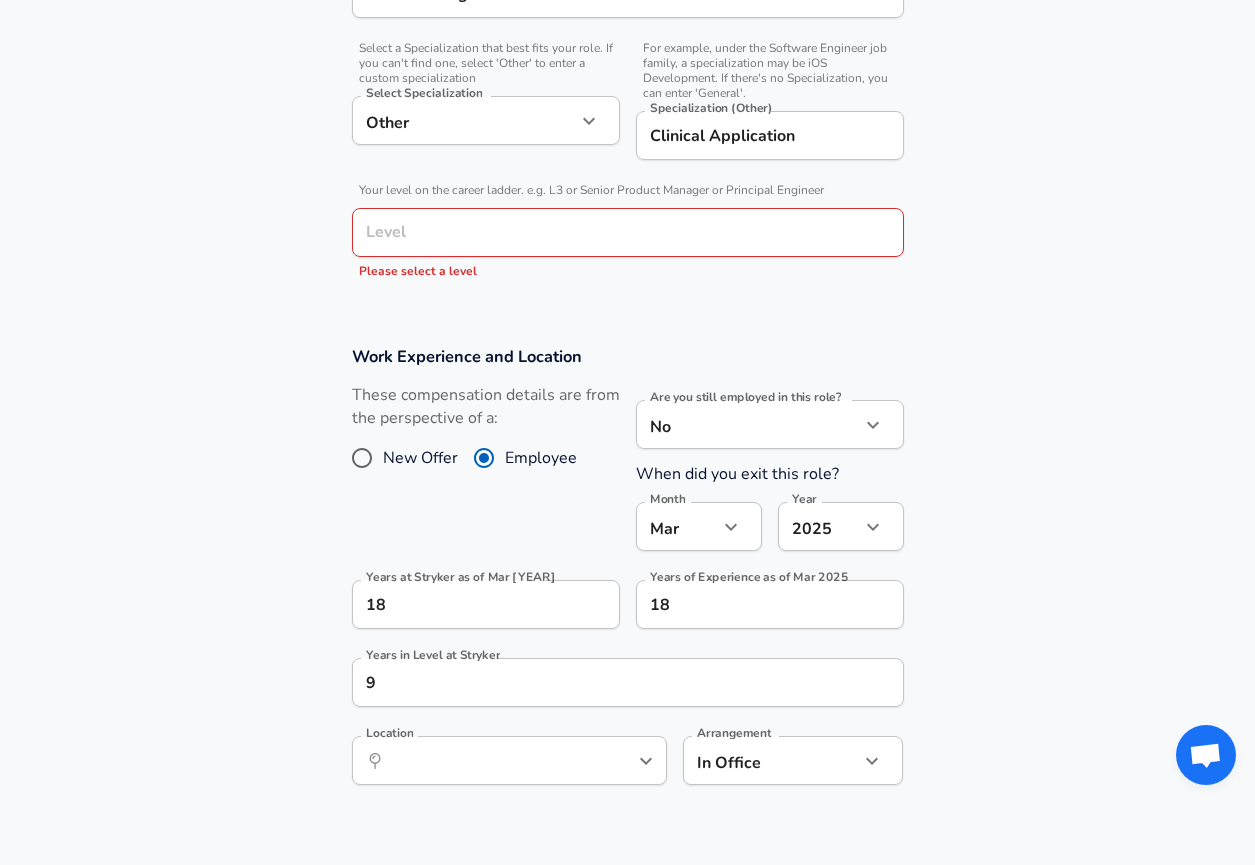 scroll, scrollTop: 910, scrollLeft: 0, axis: vertical 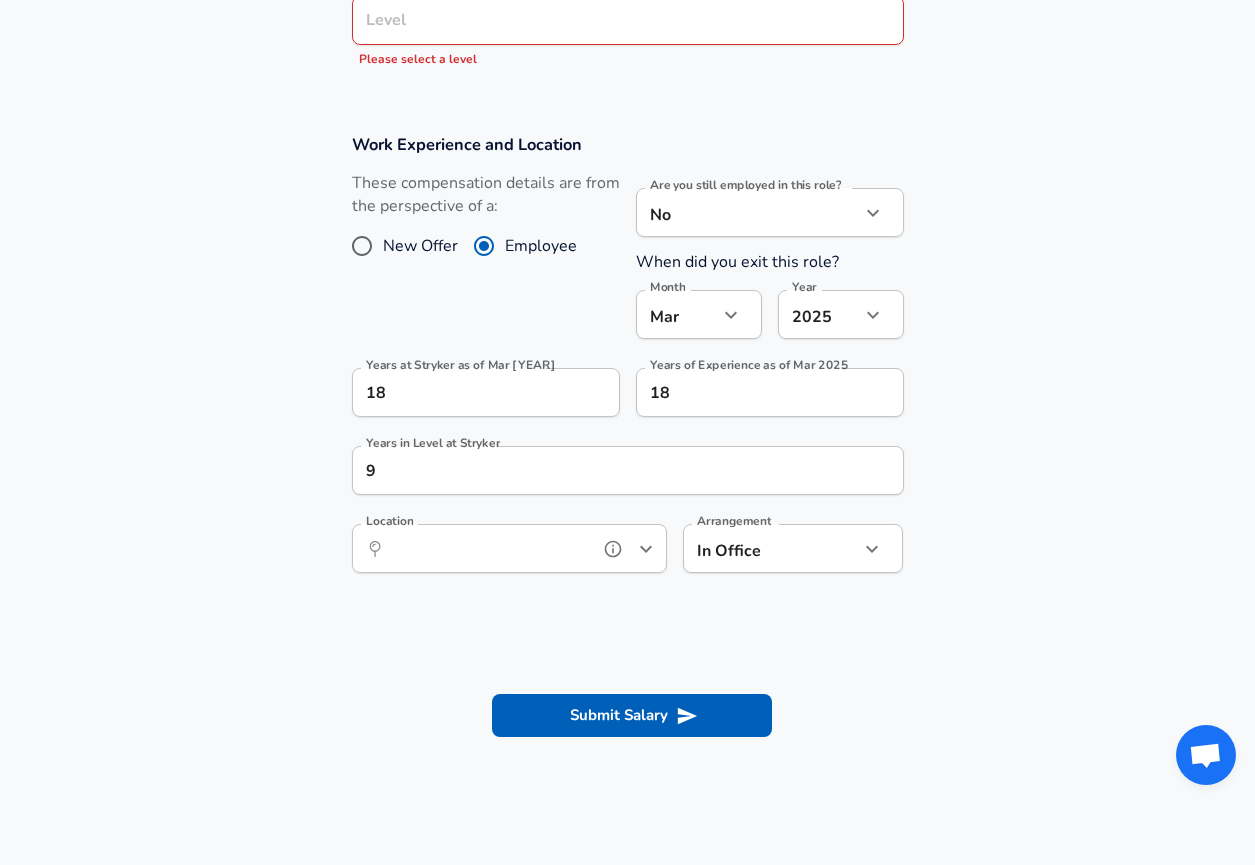 click on "Location" at bounding box center (487, 548) 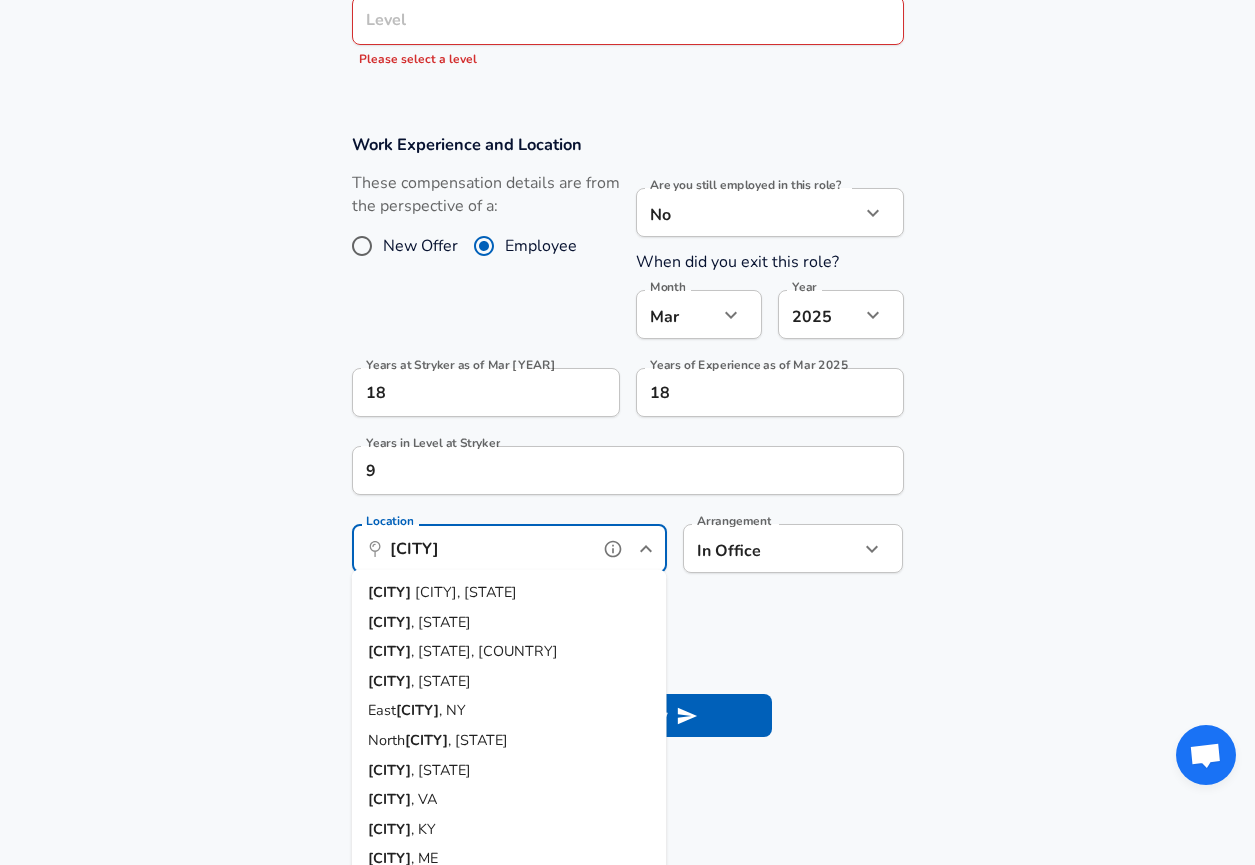 click on "[CITY]    [STATE]" at bounding box center [509, 593] 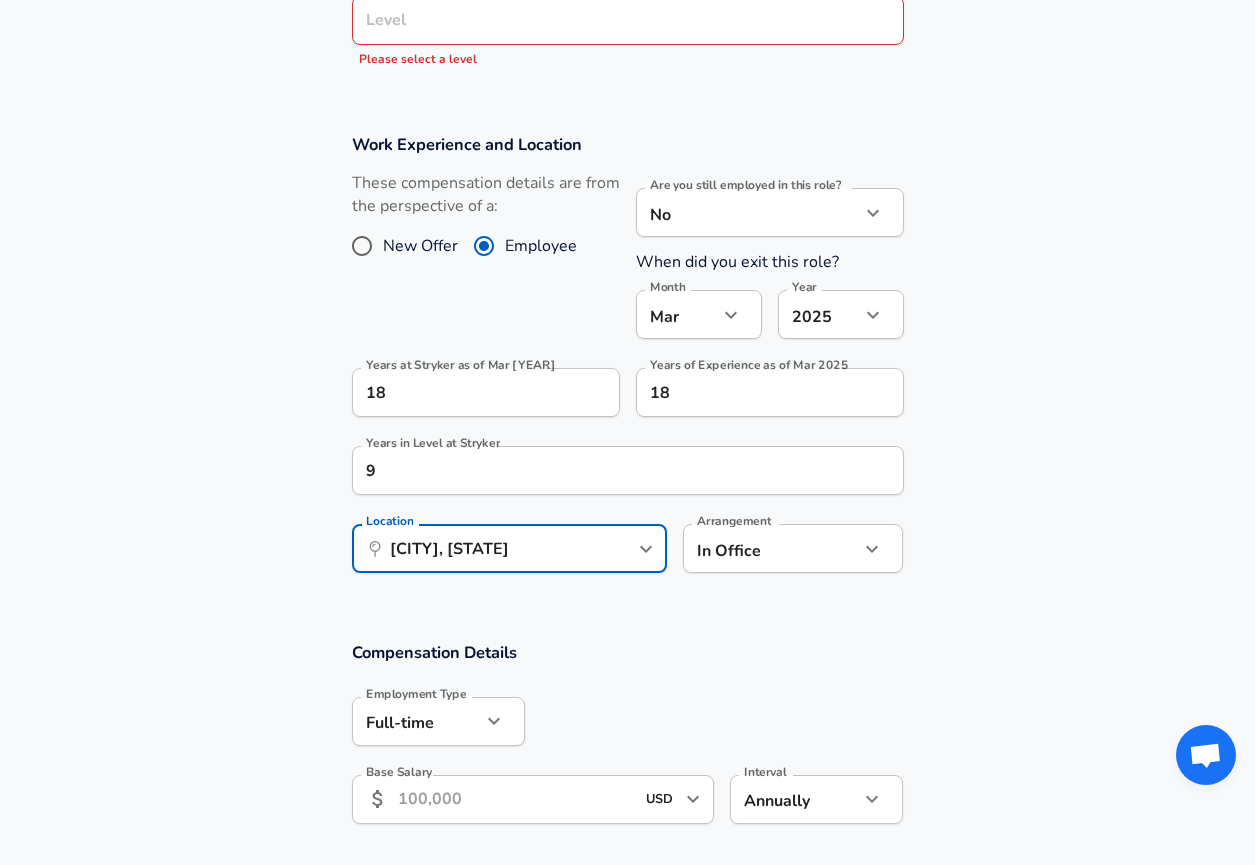 click on "Base Salary" at bounding box center (516, 799) 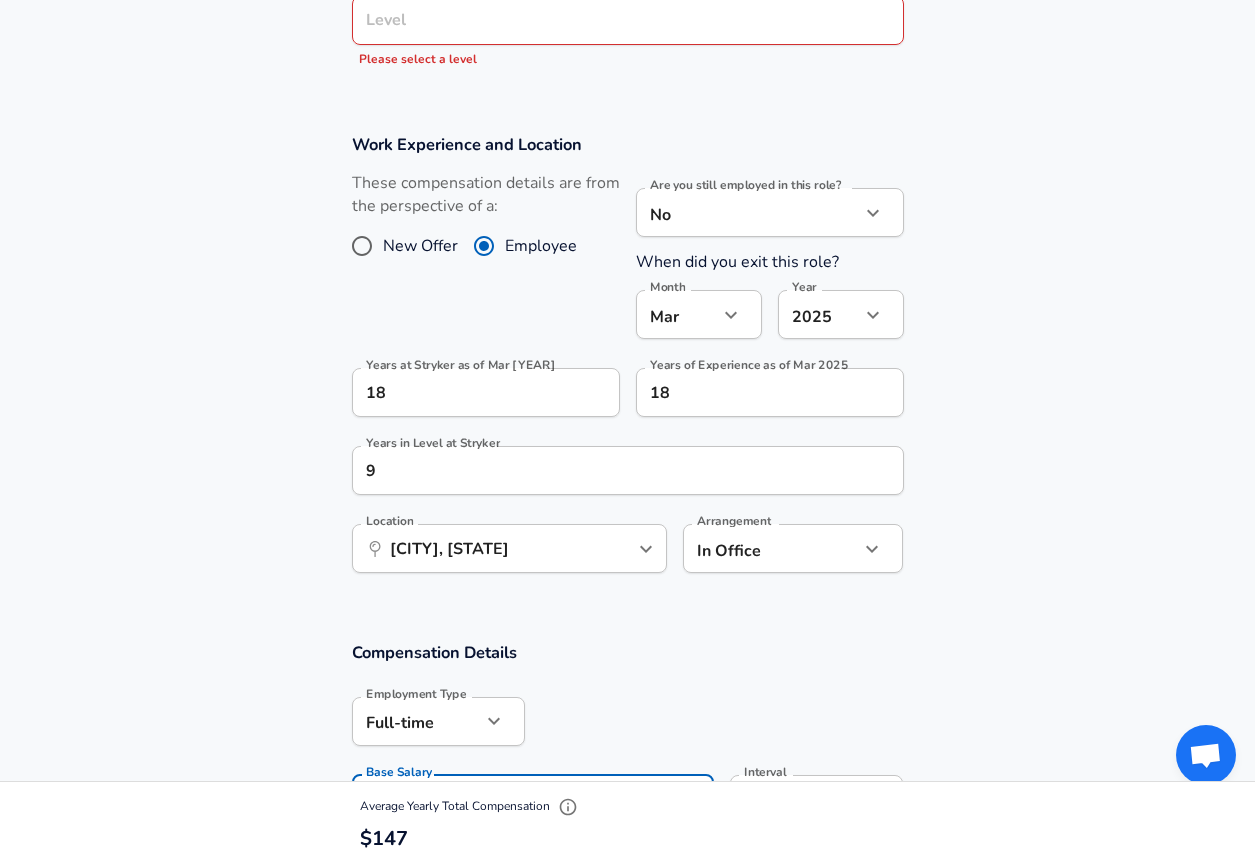 type on "161,000" 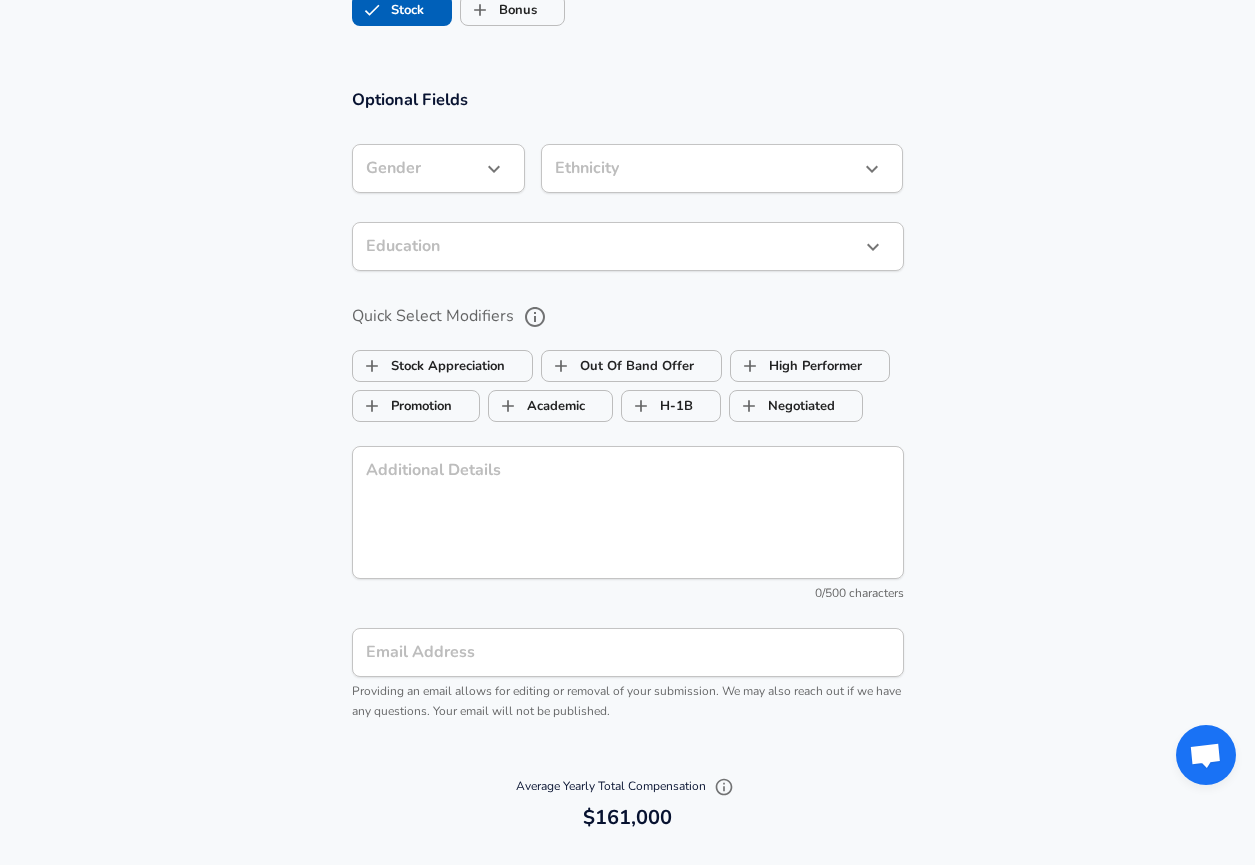 scroll, scrollTop: 2020, scrollLeft: 0, axis: vertical 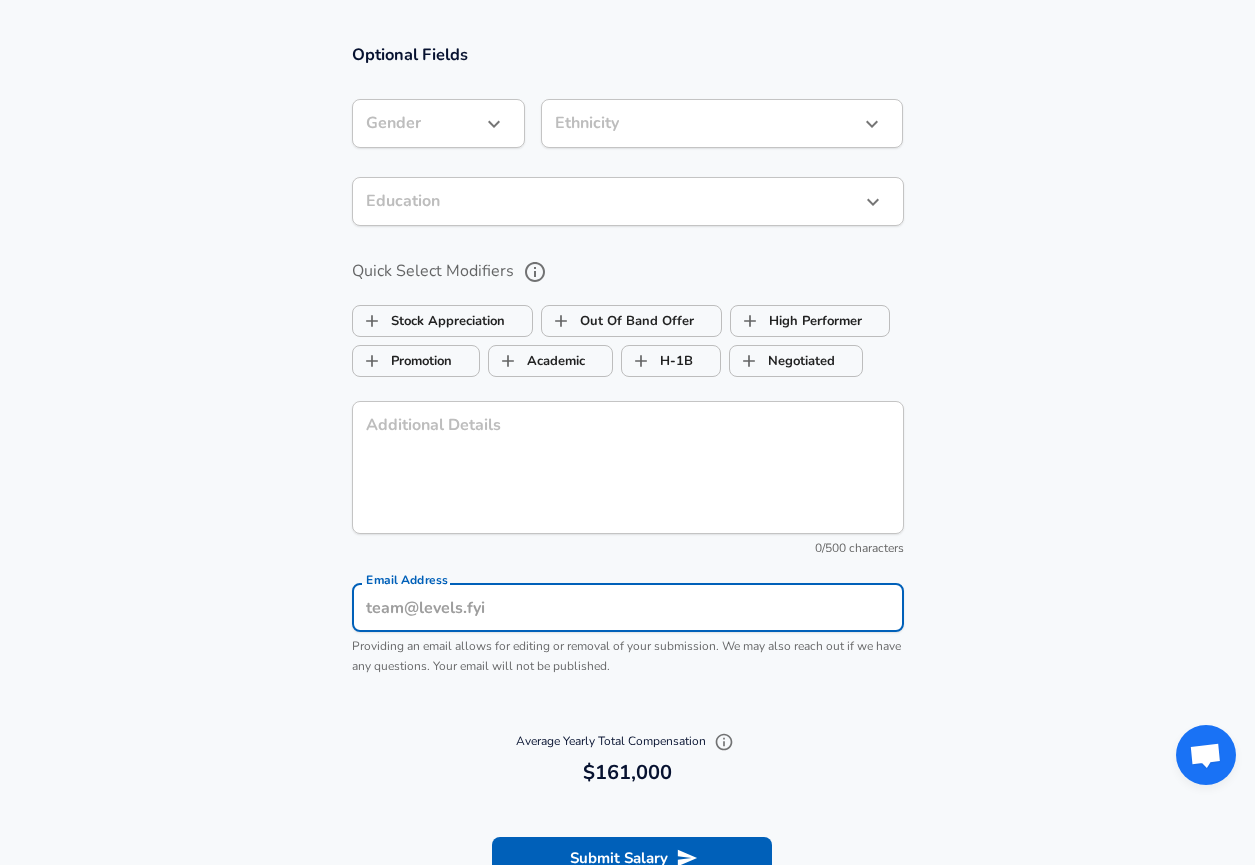 type on "[EMAIL]" 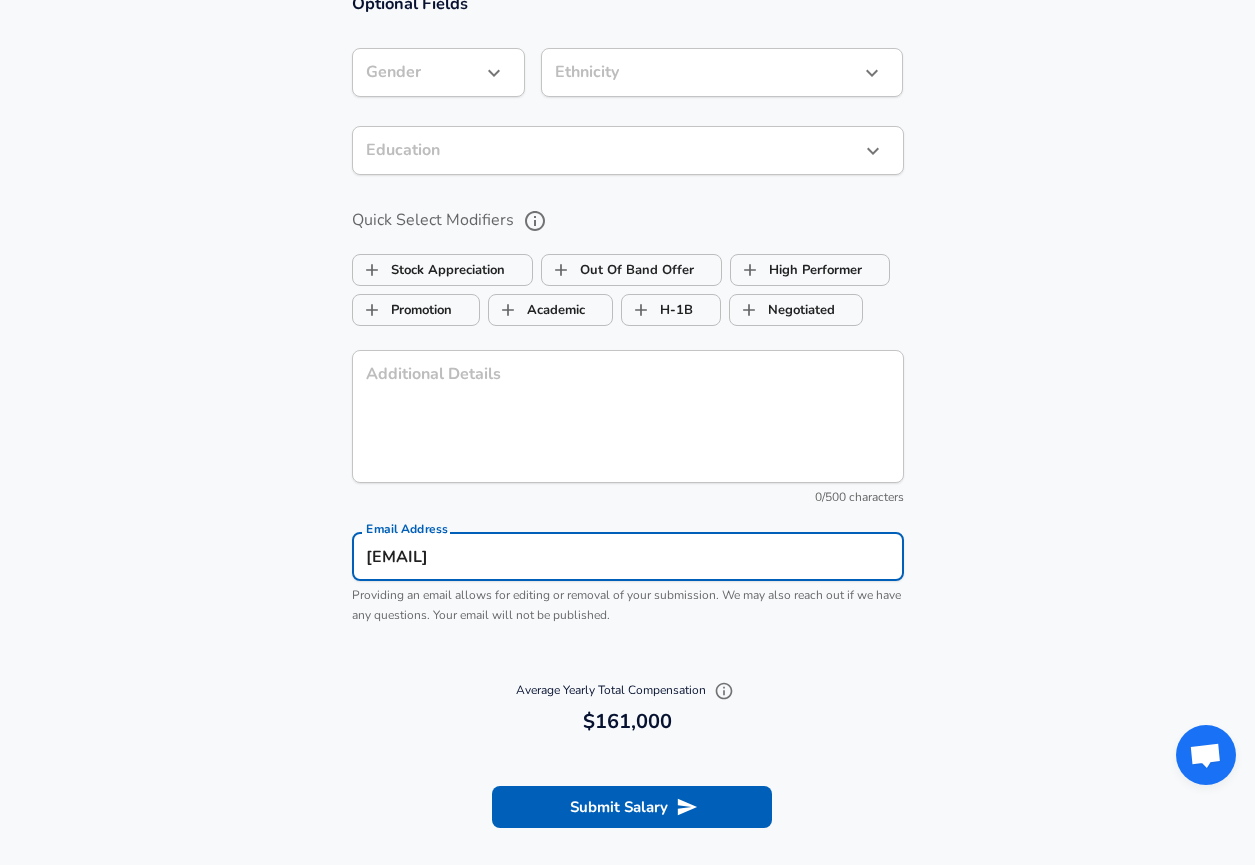scroll, scrollTop: 2115, scrollLeft: 0, axis: vertical 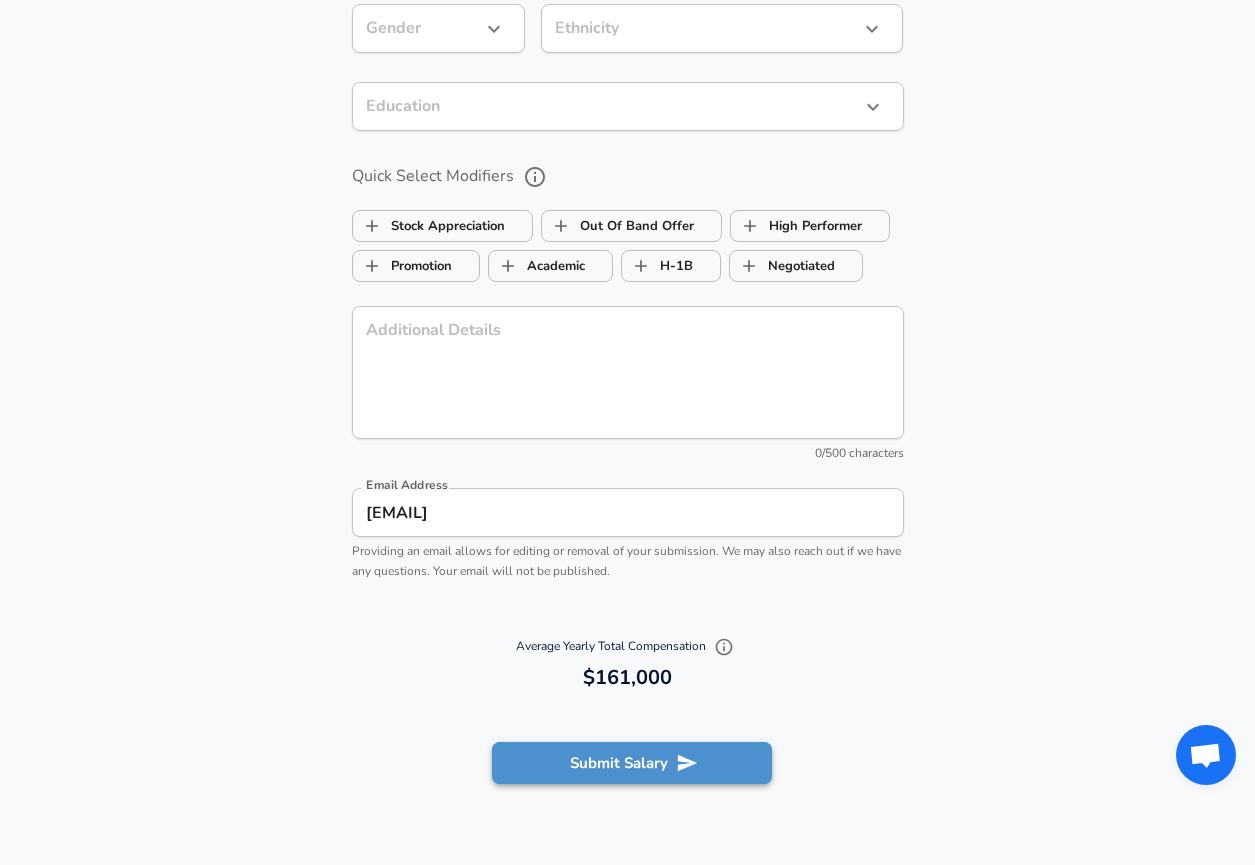 click 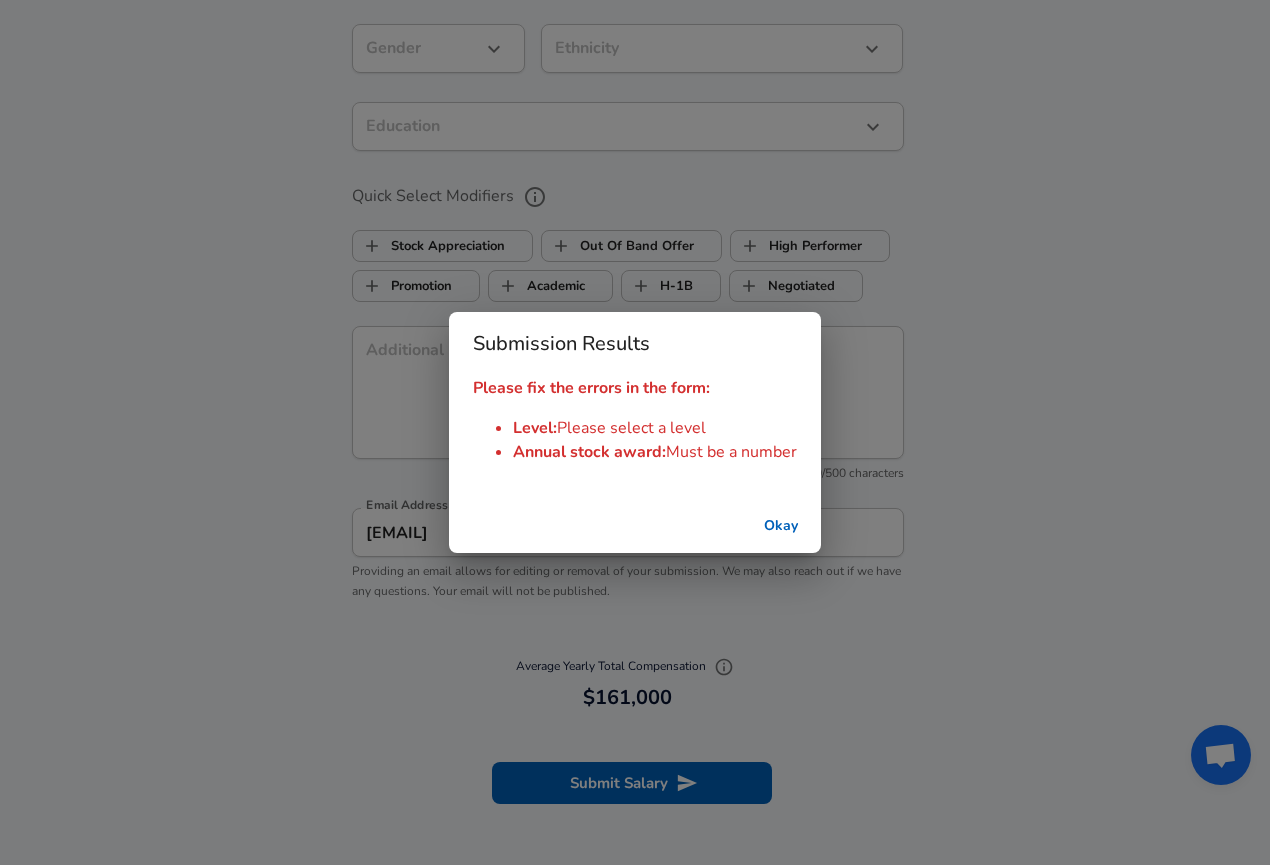 click on "Okay" at bounding box center [781, 526] 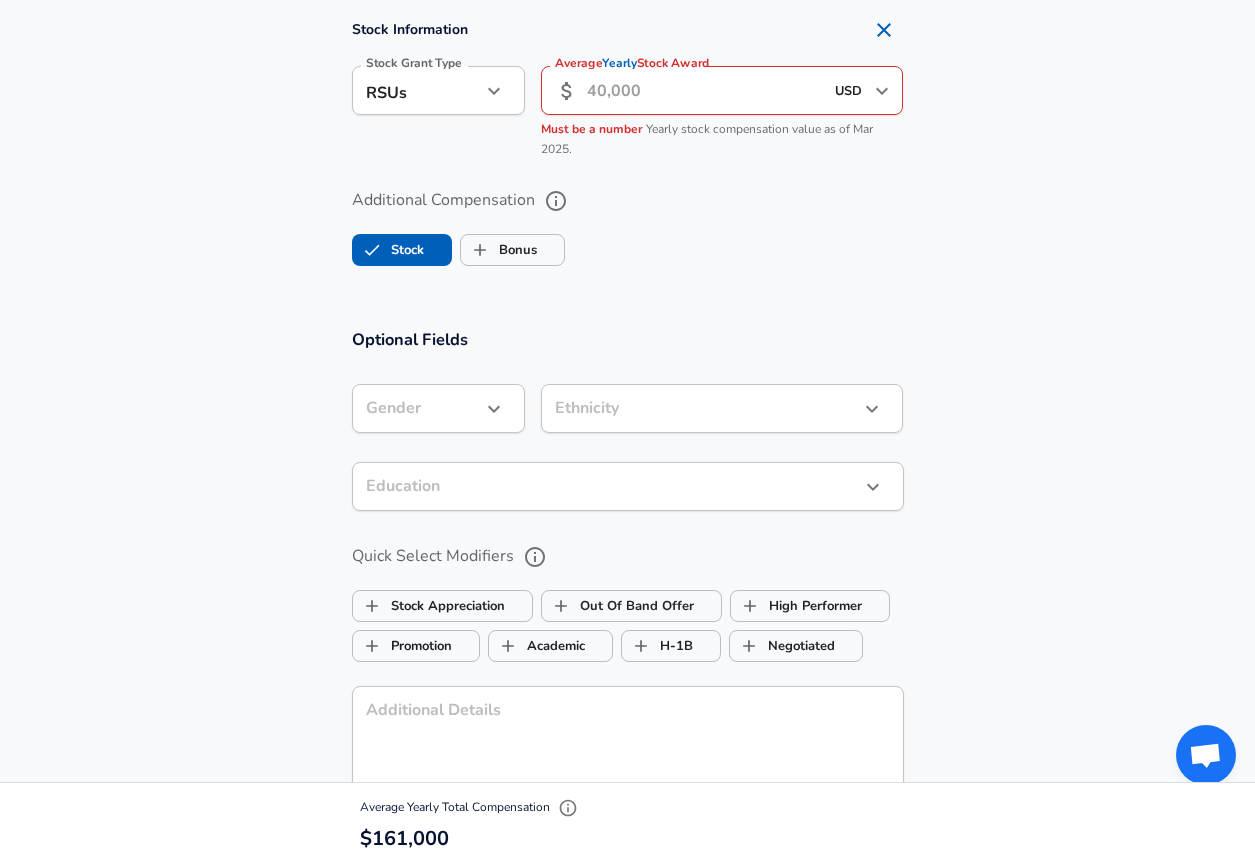 scroll, scrollTop: 1522, scrollLeft: 0, axis: vertical 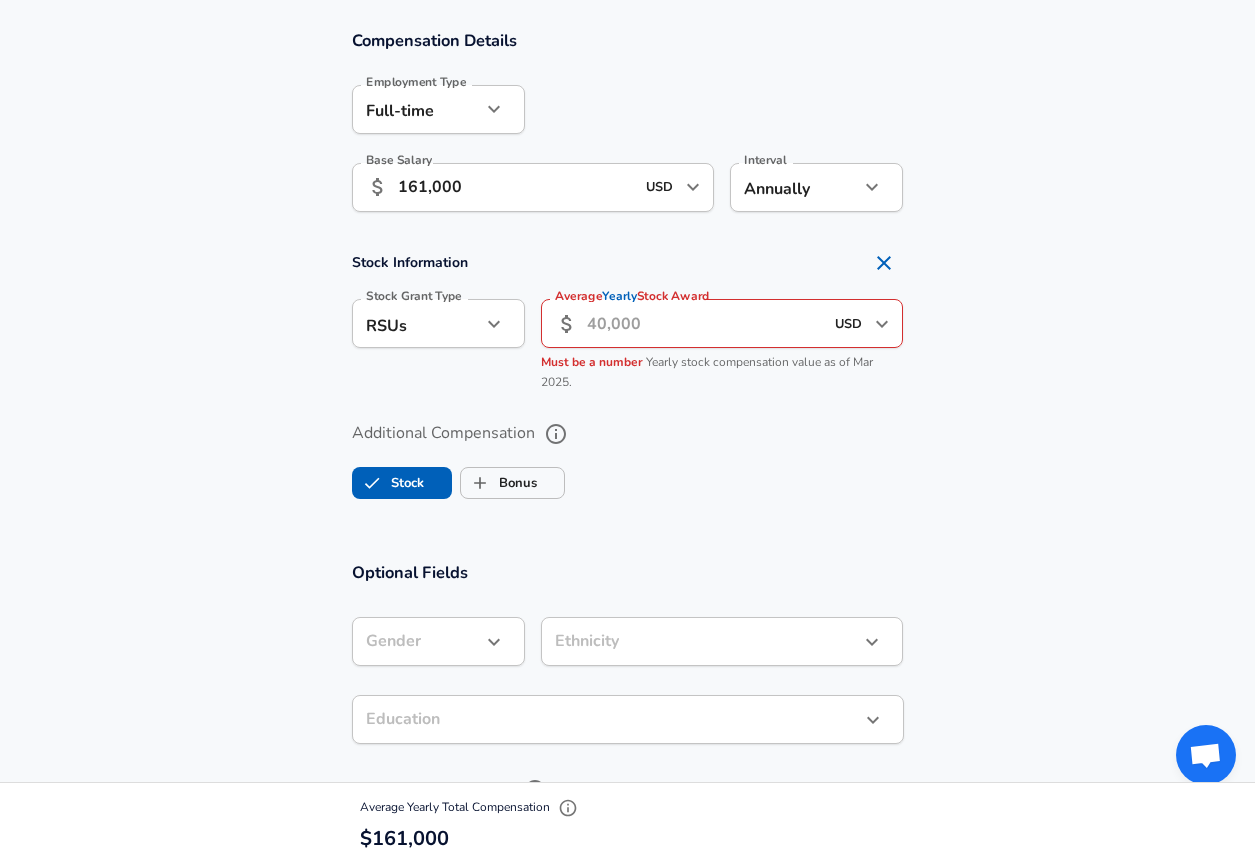 click on "Average  Yearly  Stock Award" at bounding box center [705, 323] 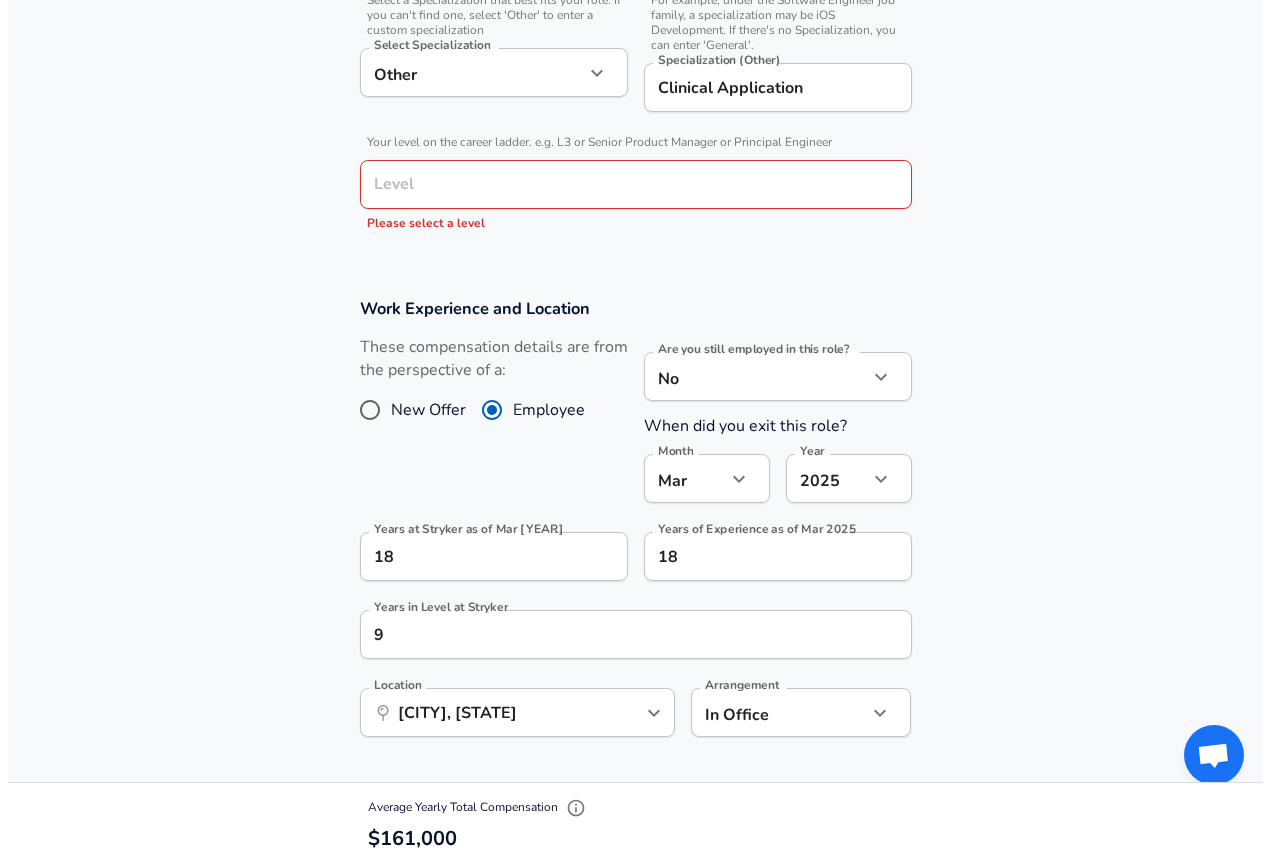 scroll, scrollTop: 597, scrollLeft: 0, axis: vertical 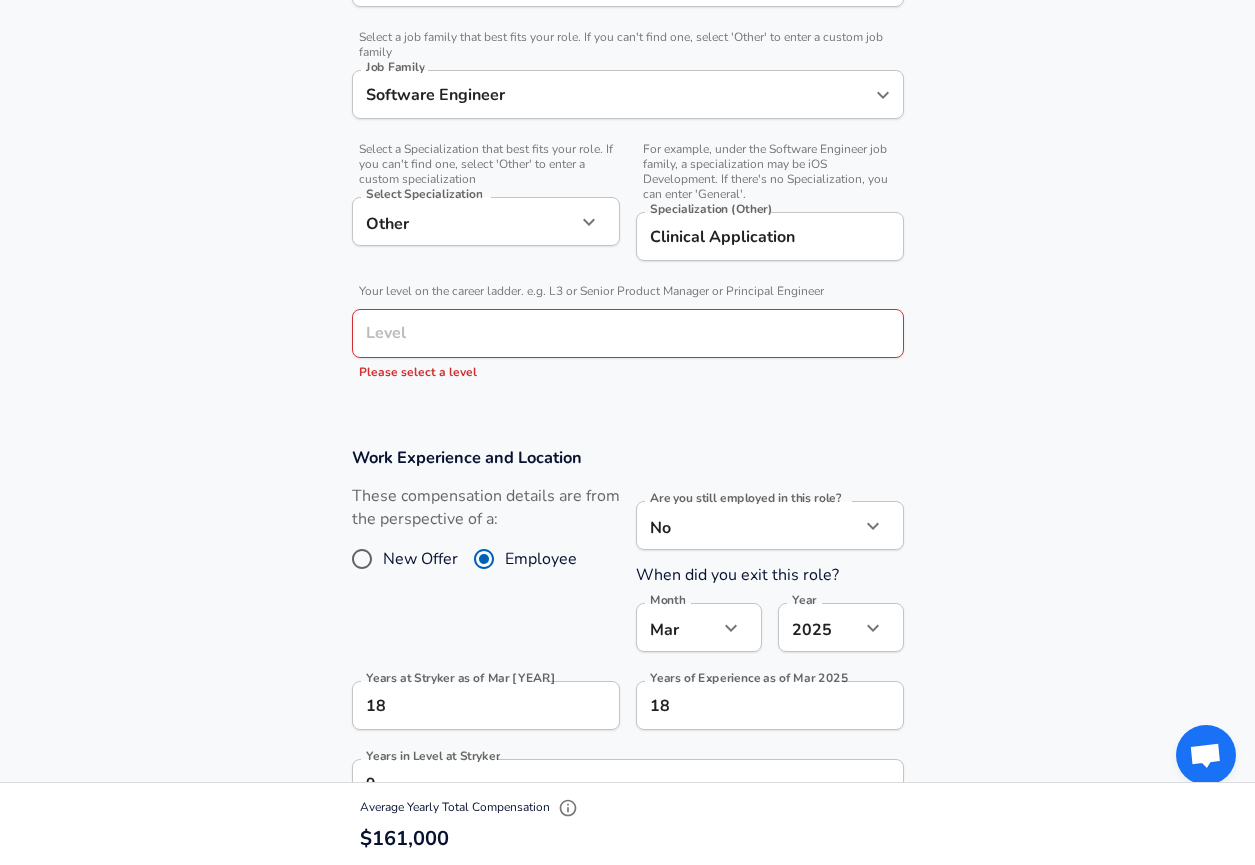 type on "0" 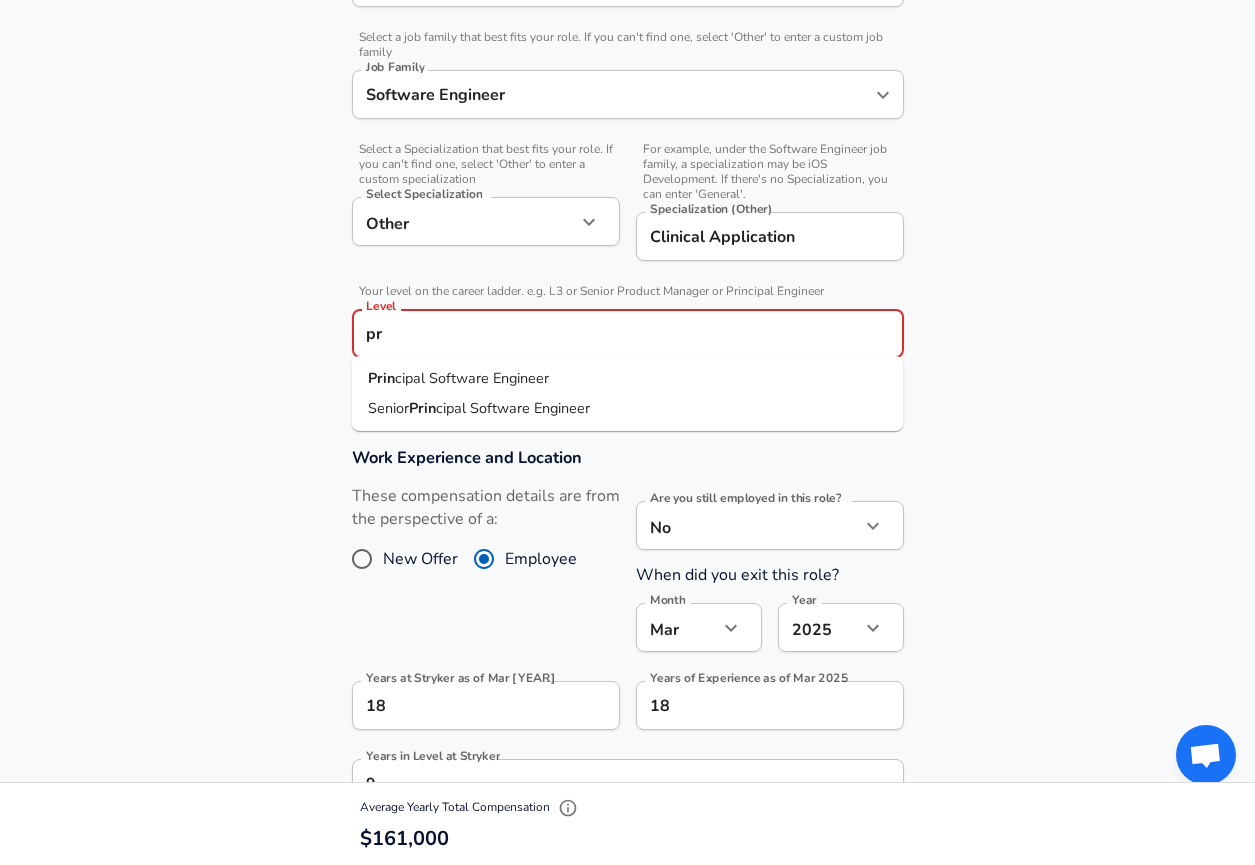 type on "p" 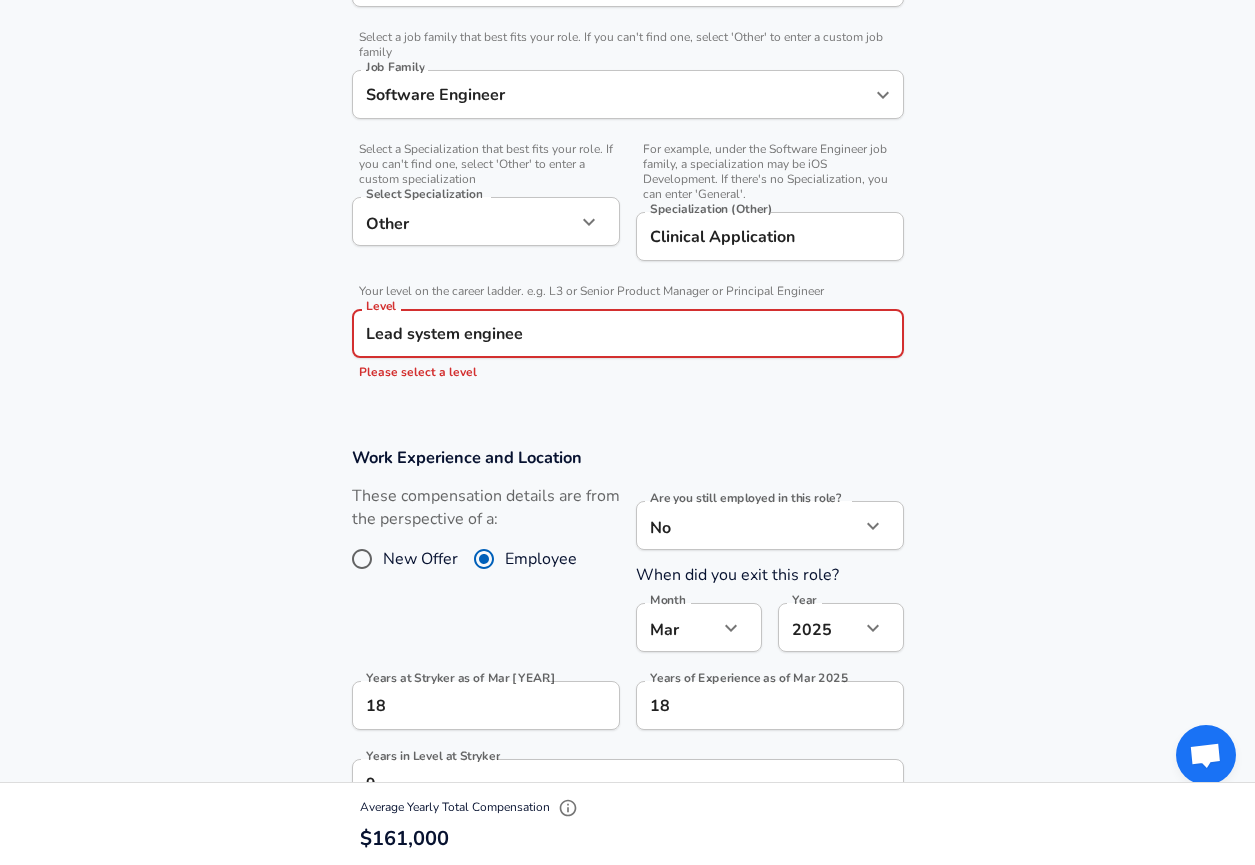 type on "Lead system engineer" 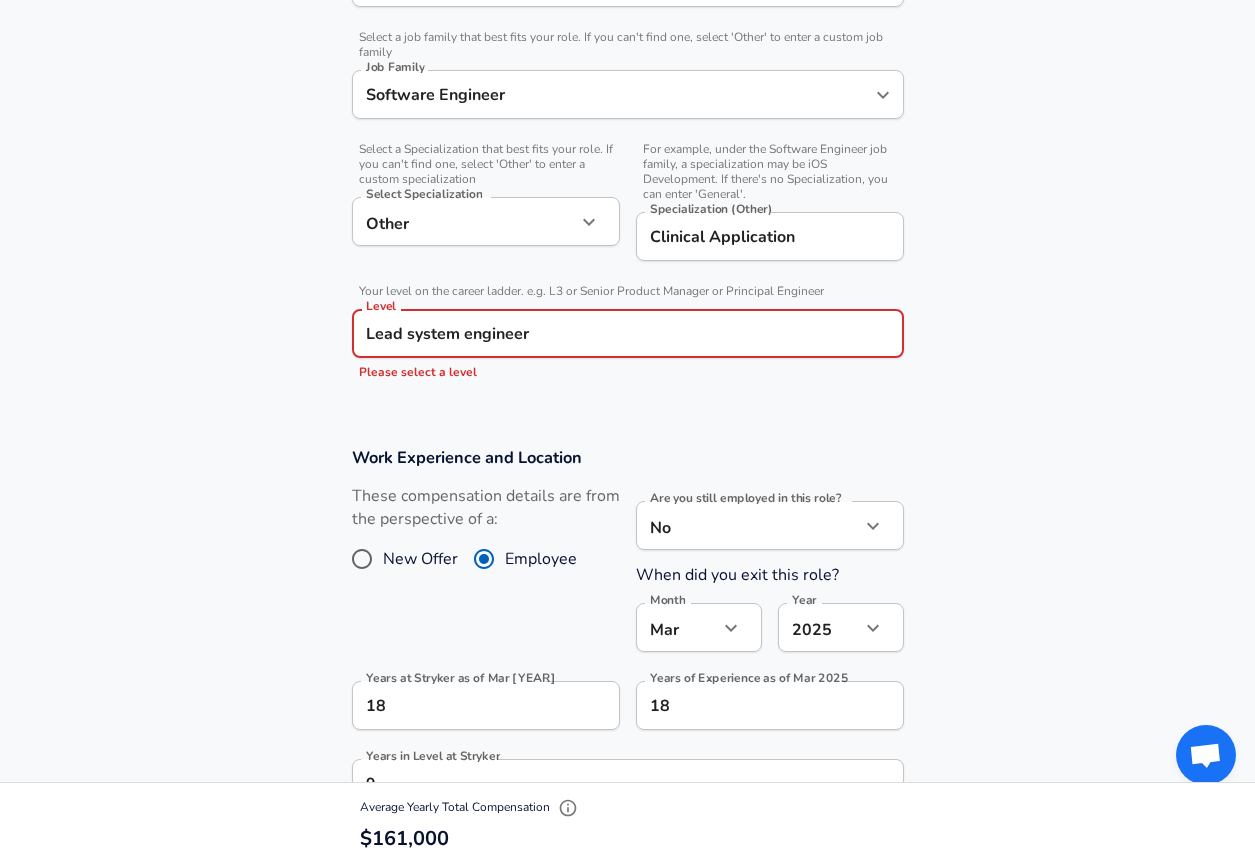 click on "Submit Salary" at bounding box center [632, 2302] 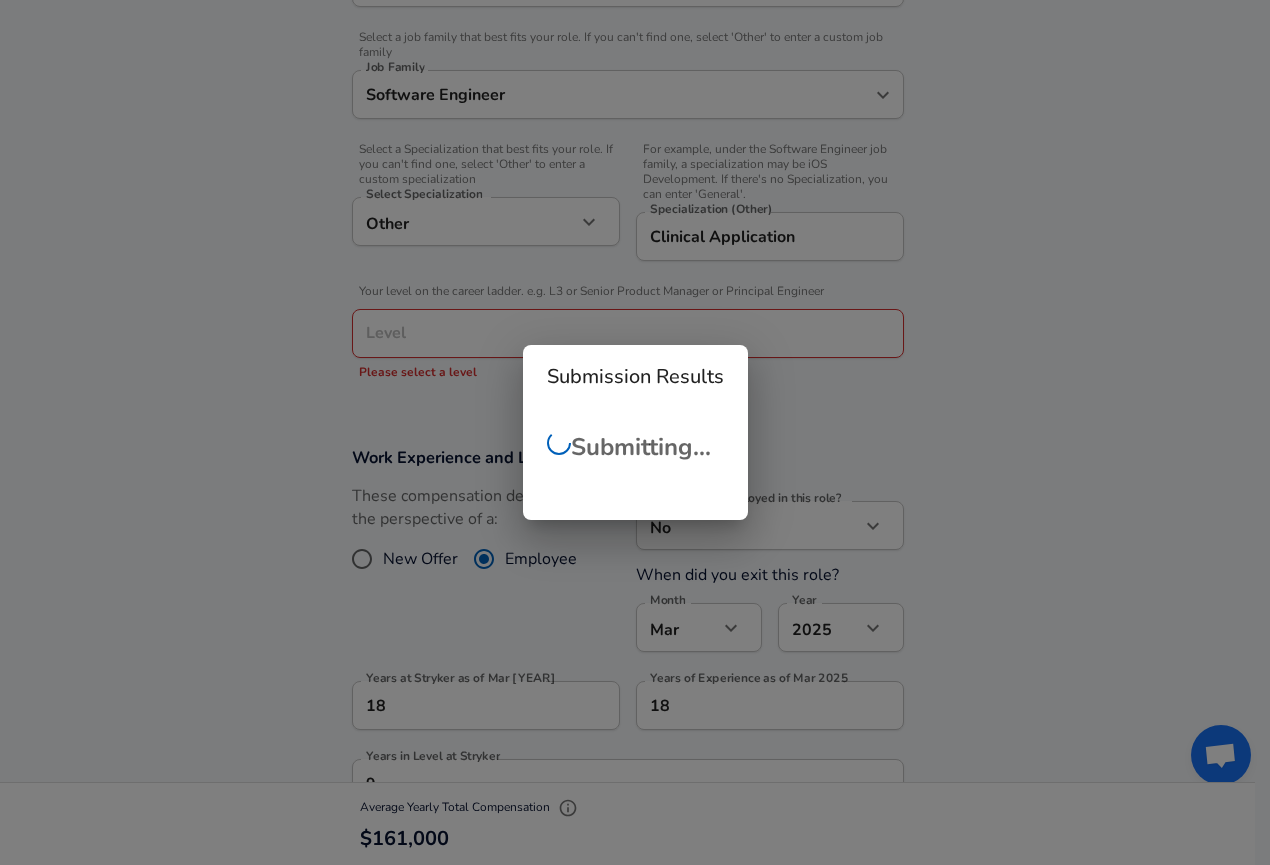 checkbox on "false" 